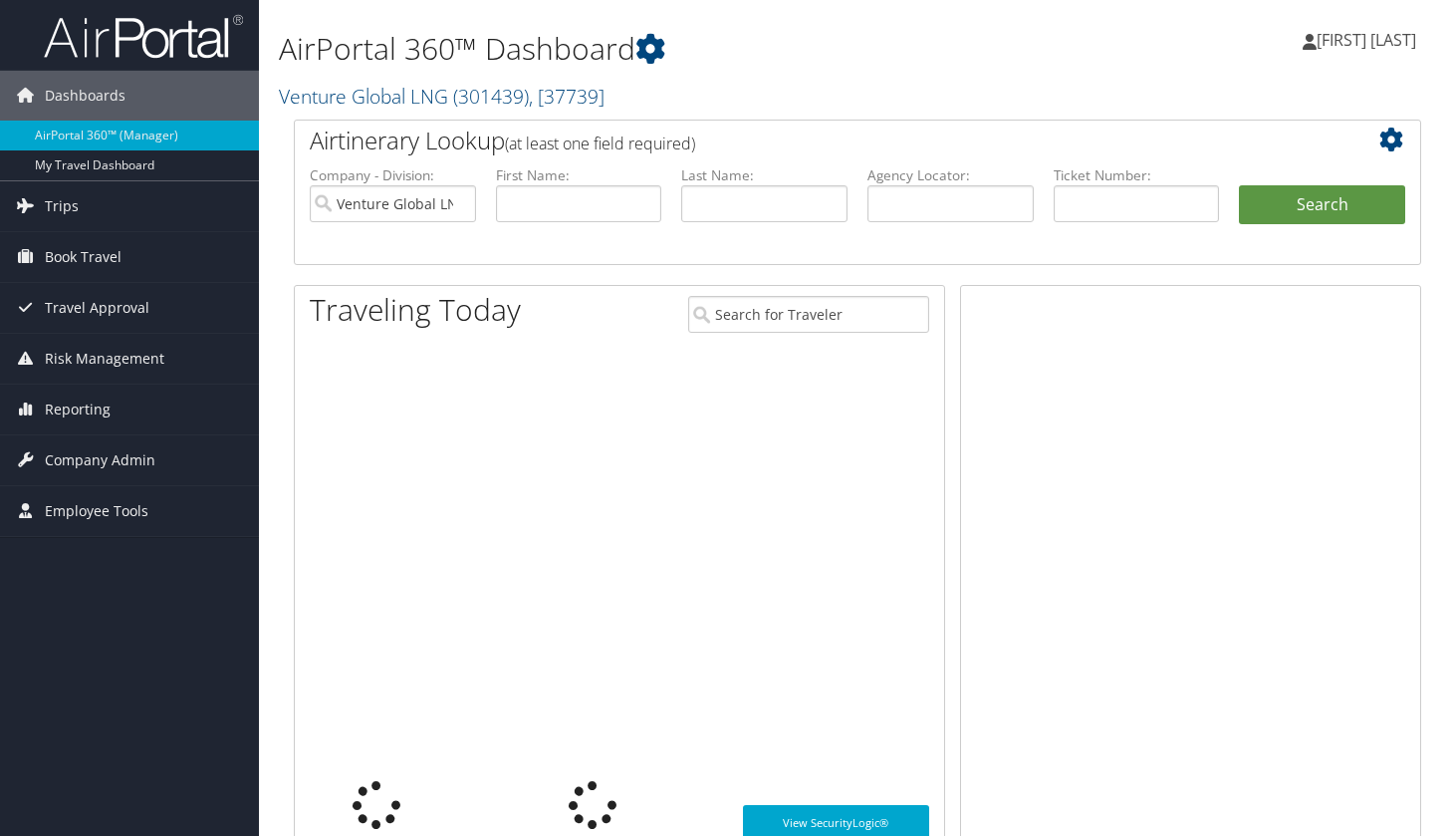 scroll, scrollTop: 0, scrollLeft: 0, axis: both 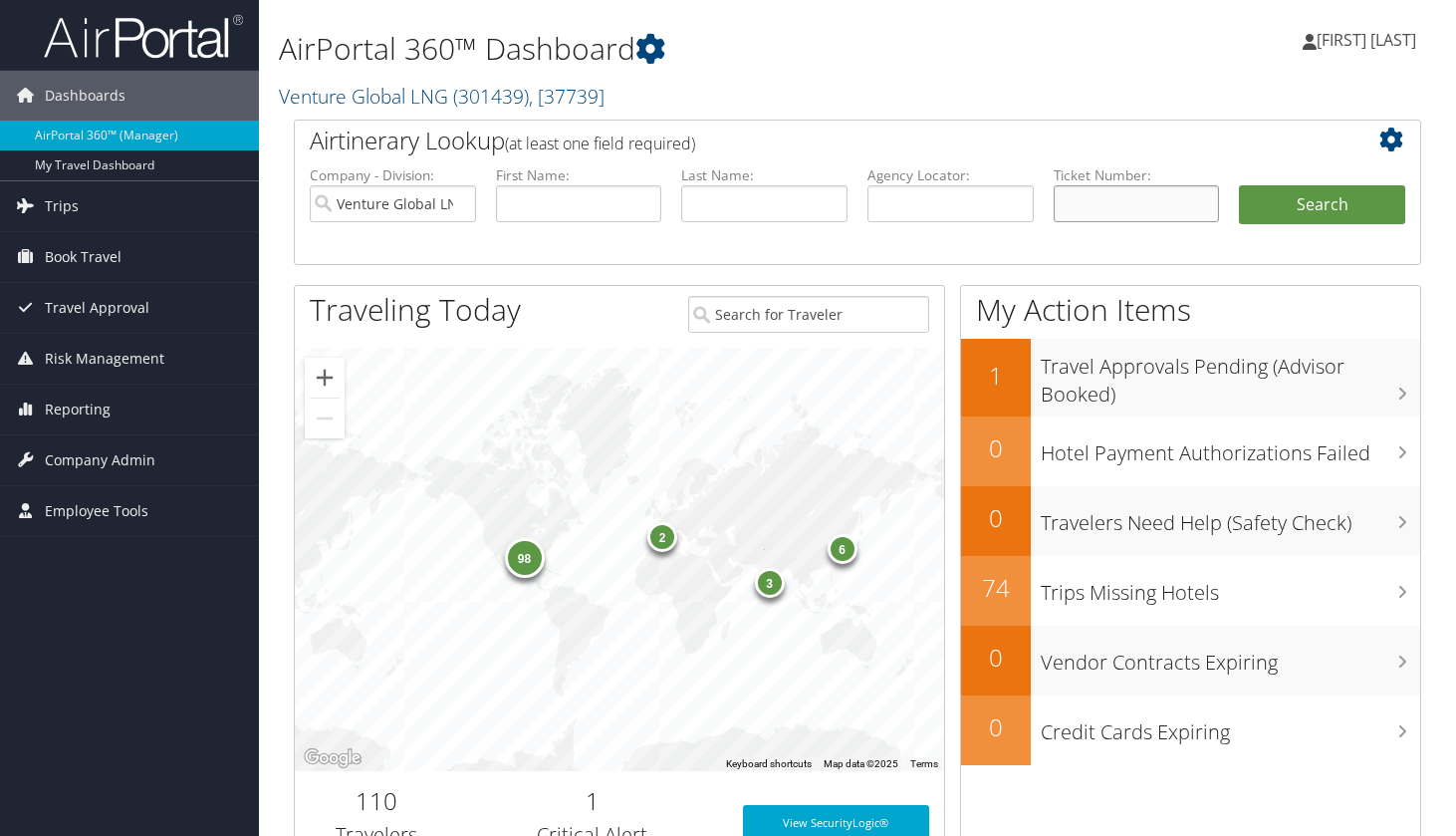 click at bounding box center [1136, 203] 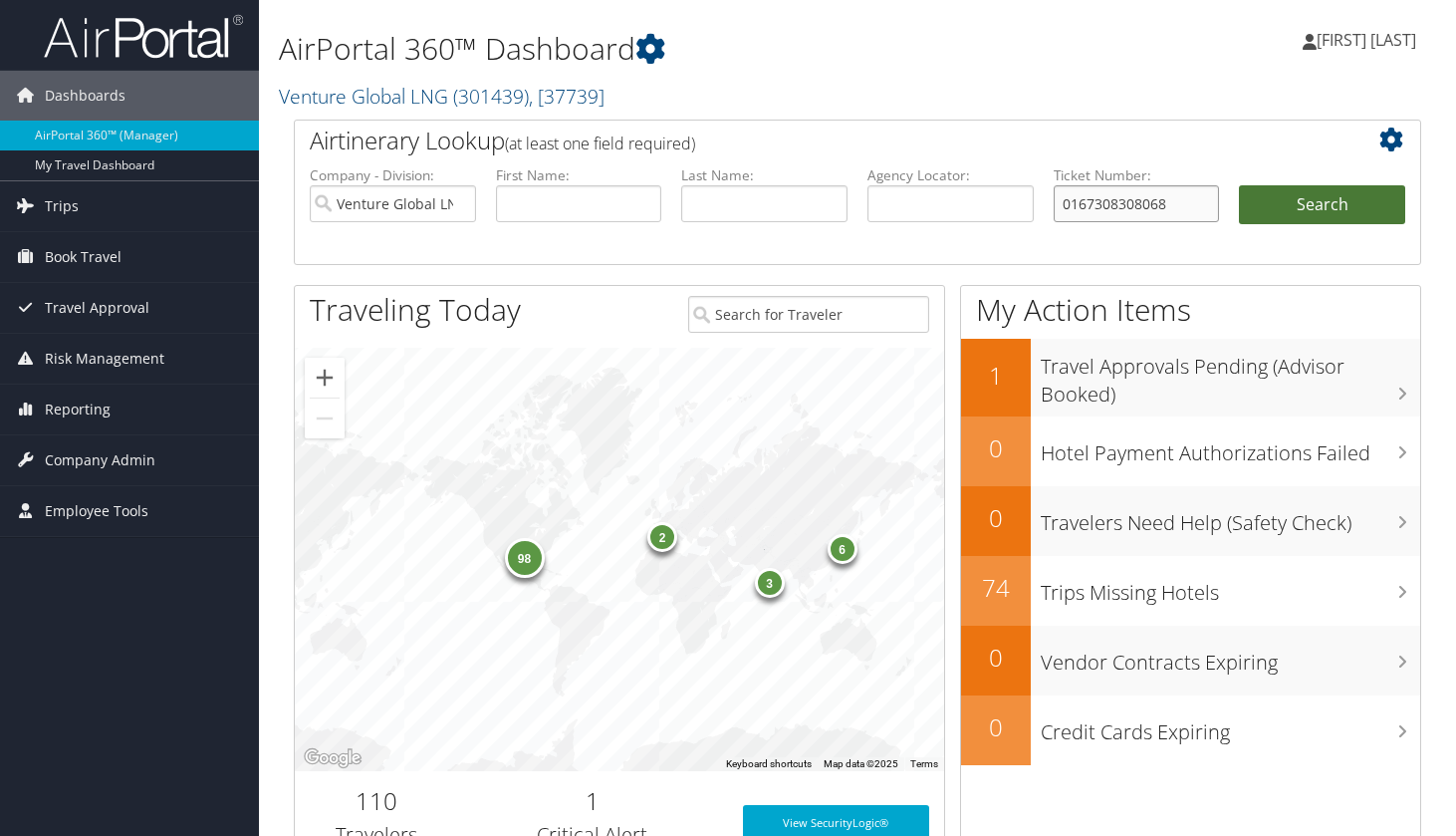 type on "0167308308068" 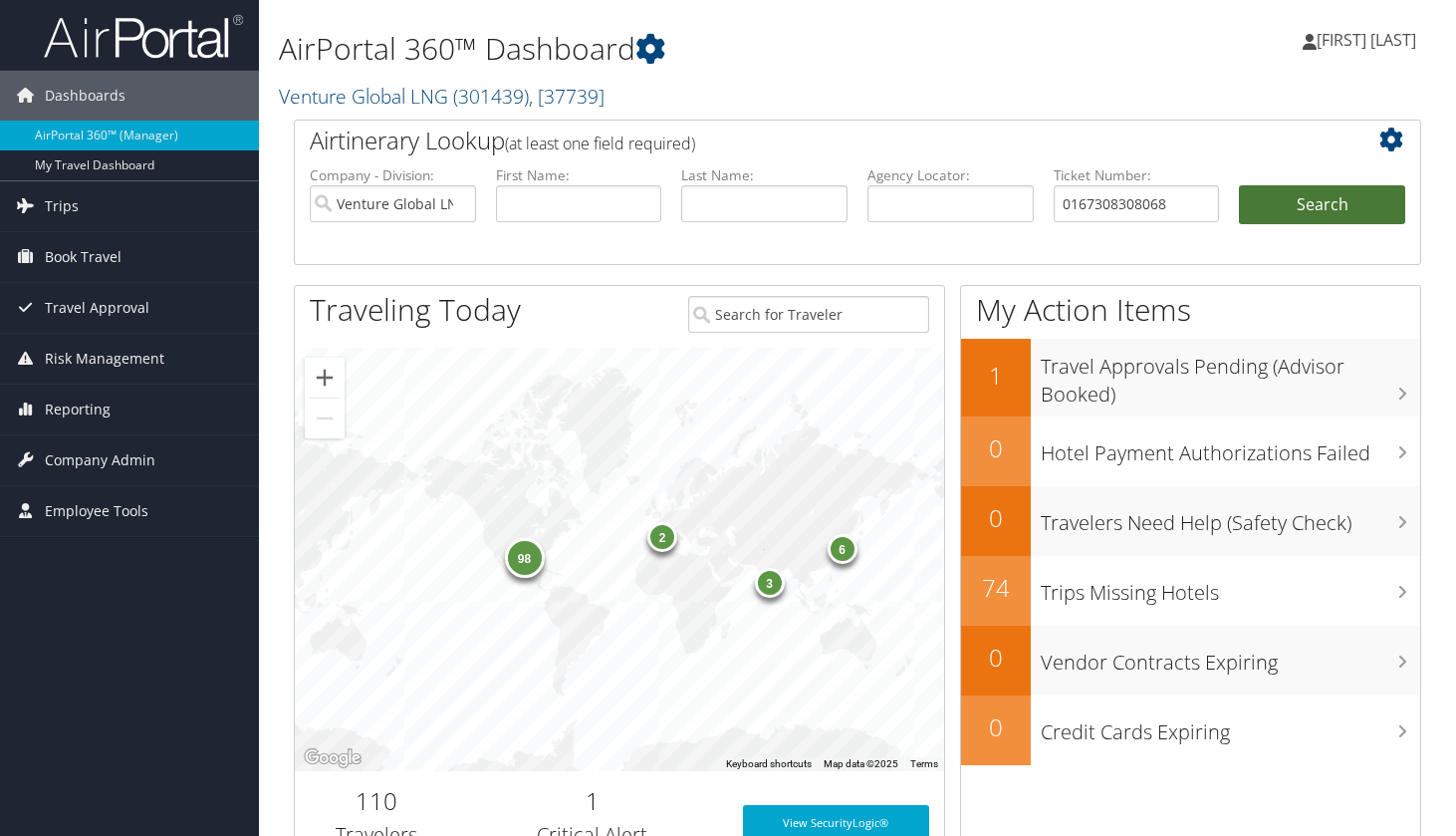 click on "Search" at bounding box center [1322, 205] 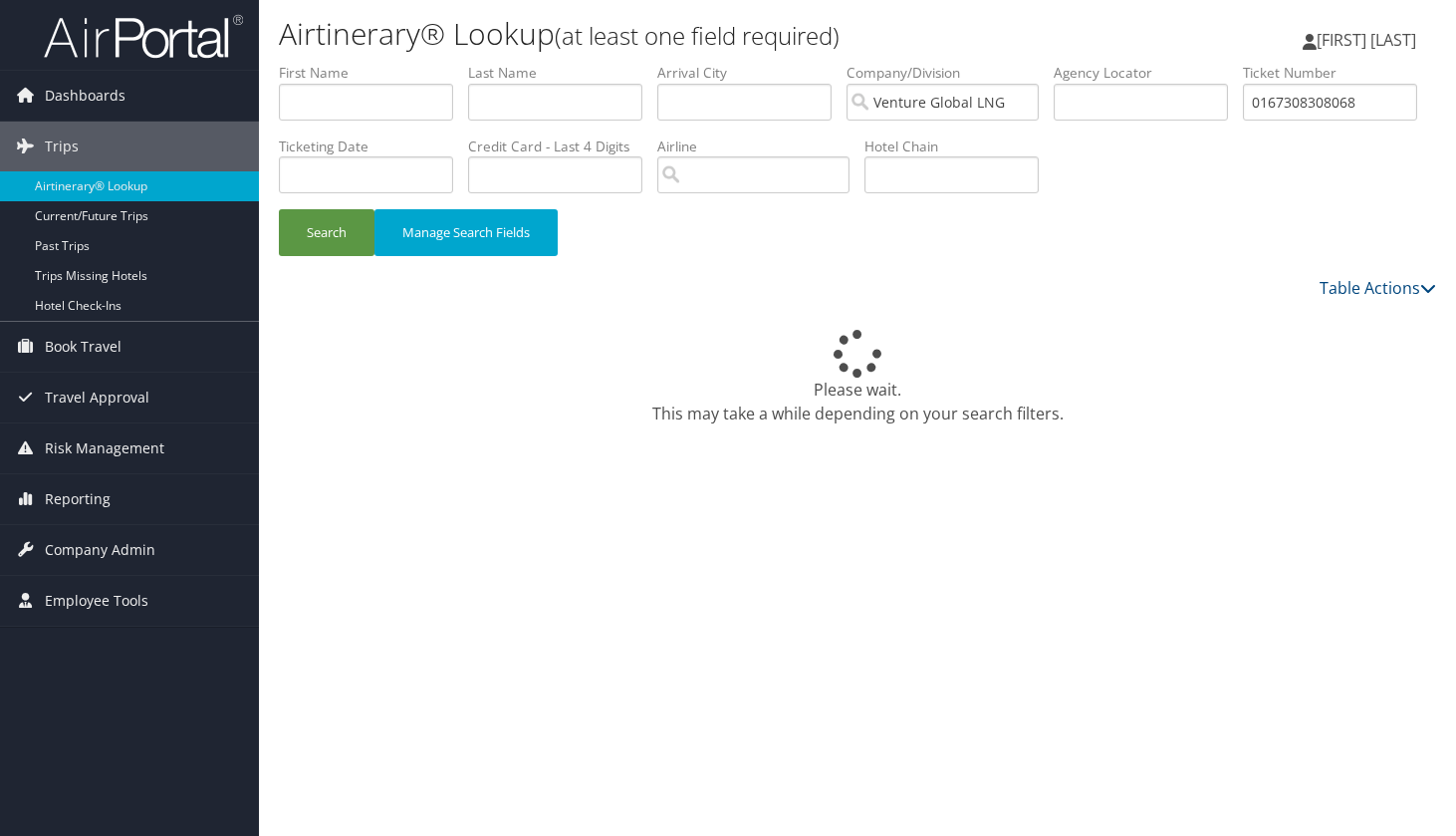 scroll, scrollTop: 0, scrollLeft: 0, axis: both 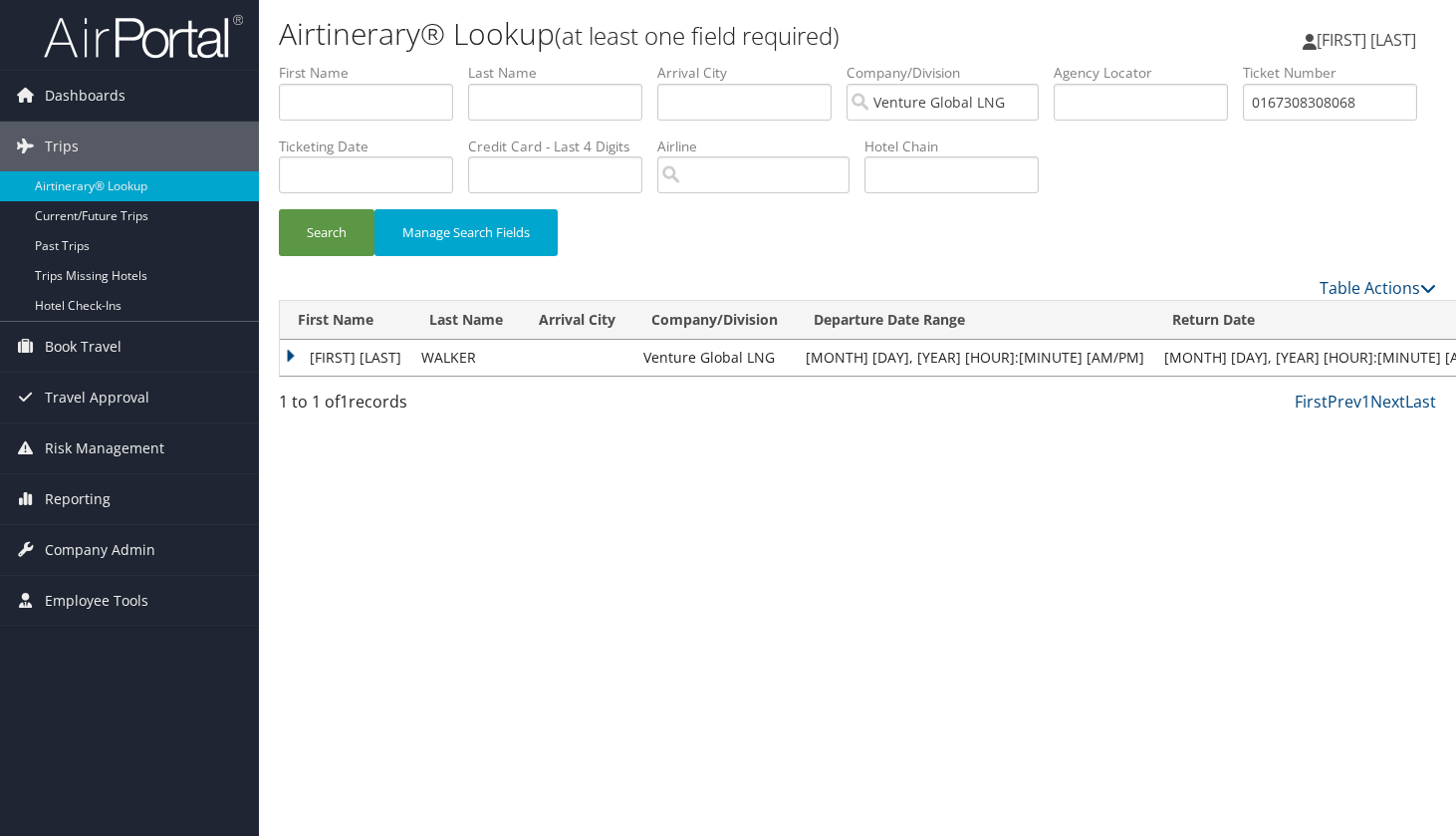 click on "ADDISONJEROME W" at bounding box center (346, 358) 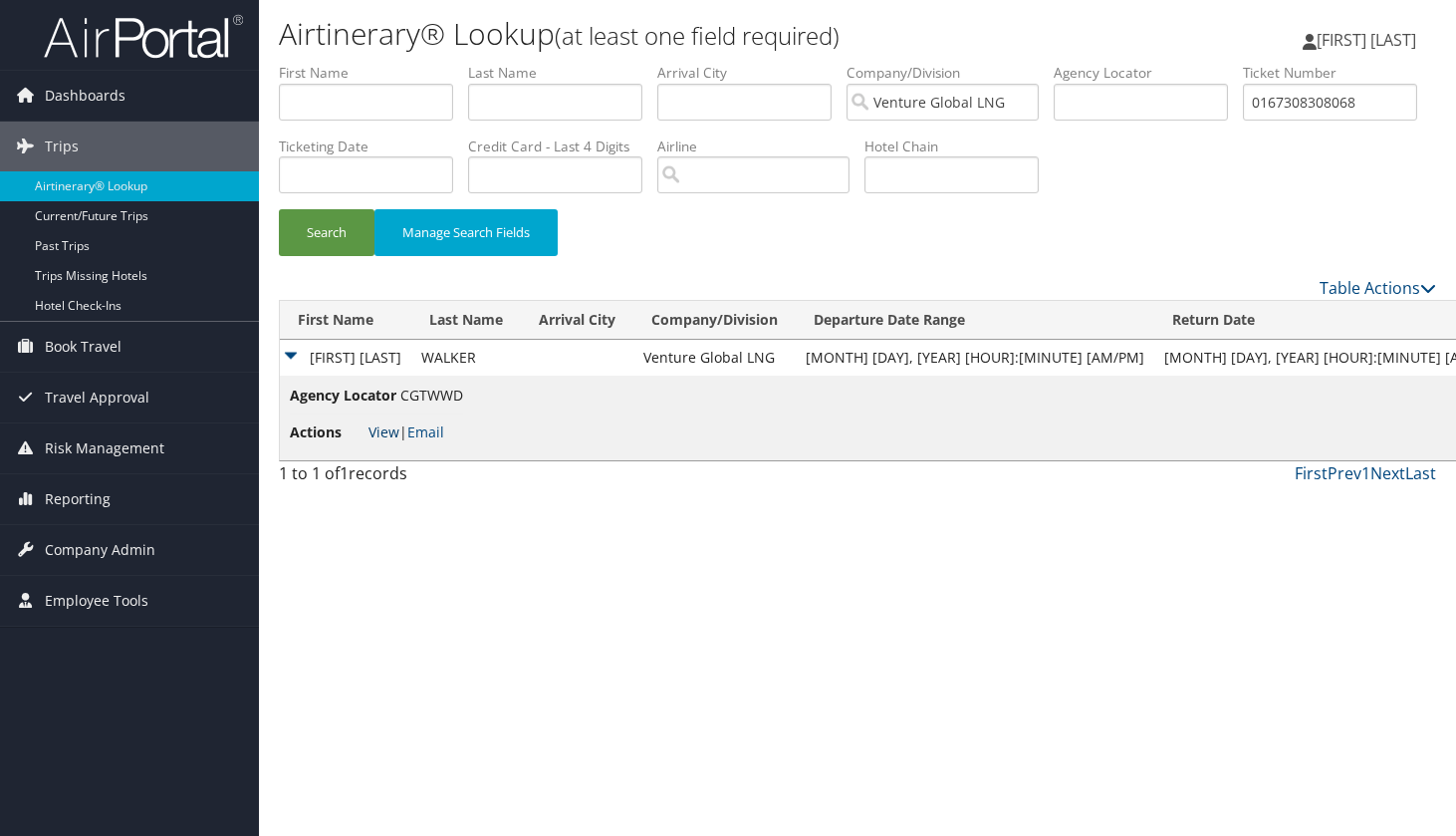 click on "View" at bounding box center (383, 431) 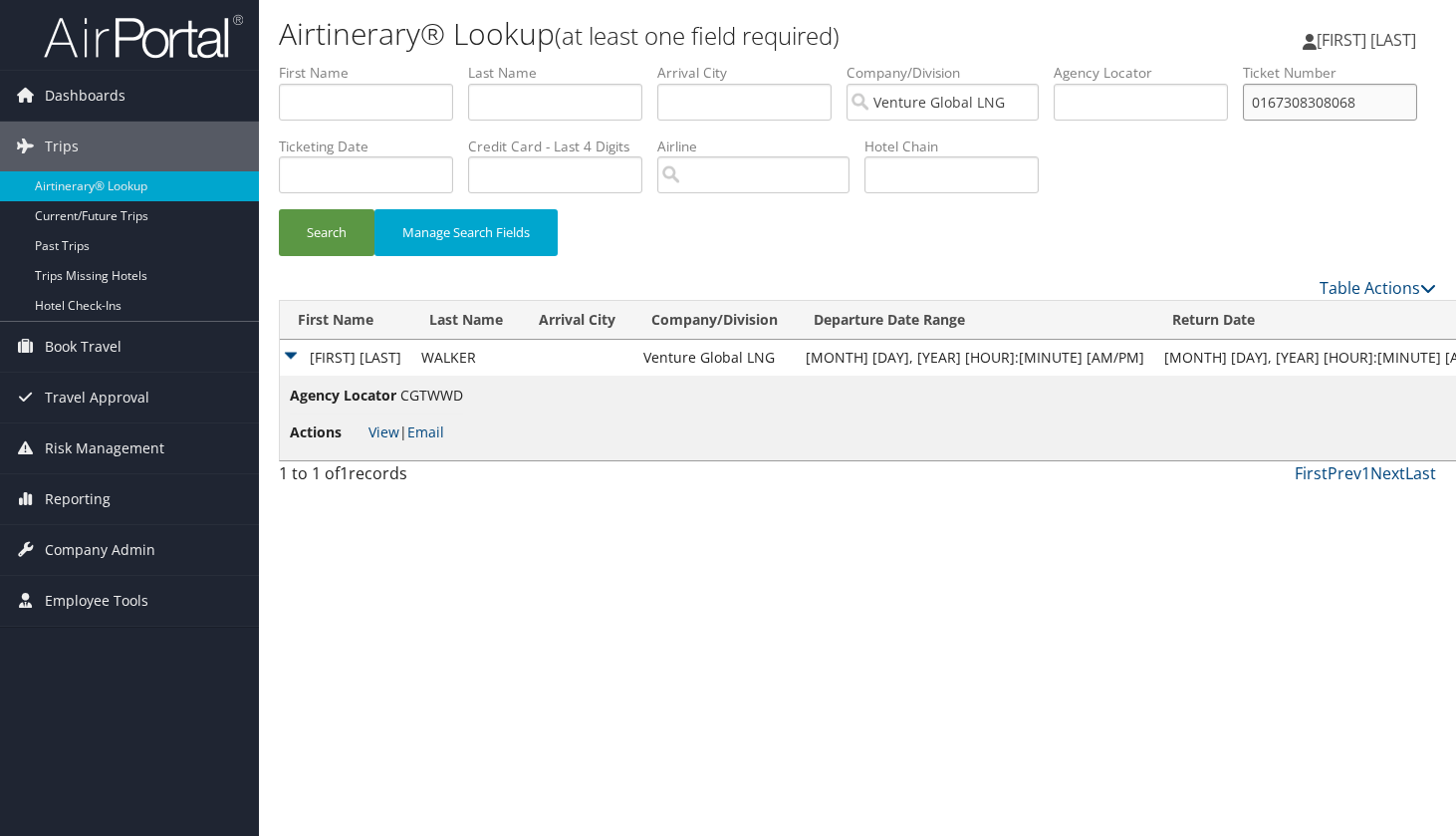 drag, startPoint x: 429, startPoint y: 177, endPoint x: 182, endPoint y: 164, distance: 247.34187 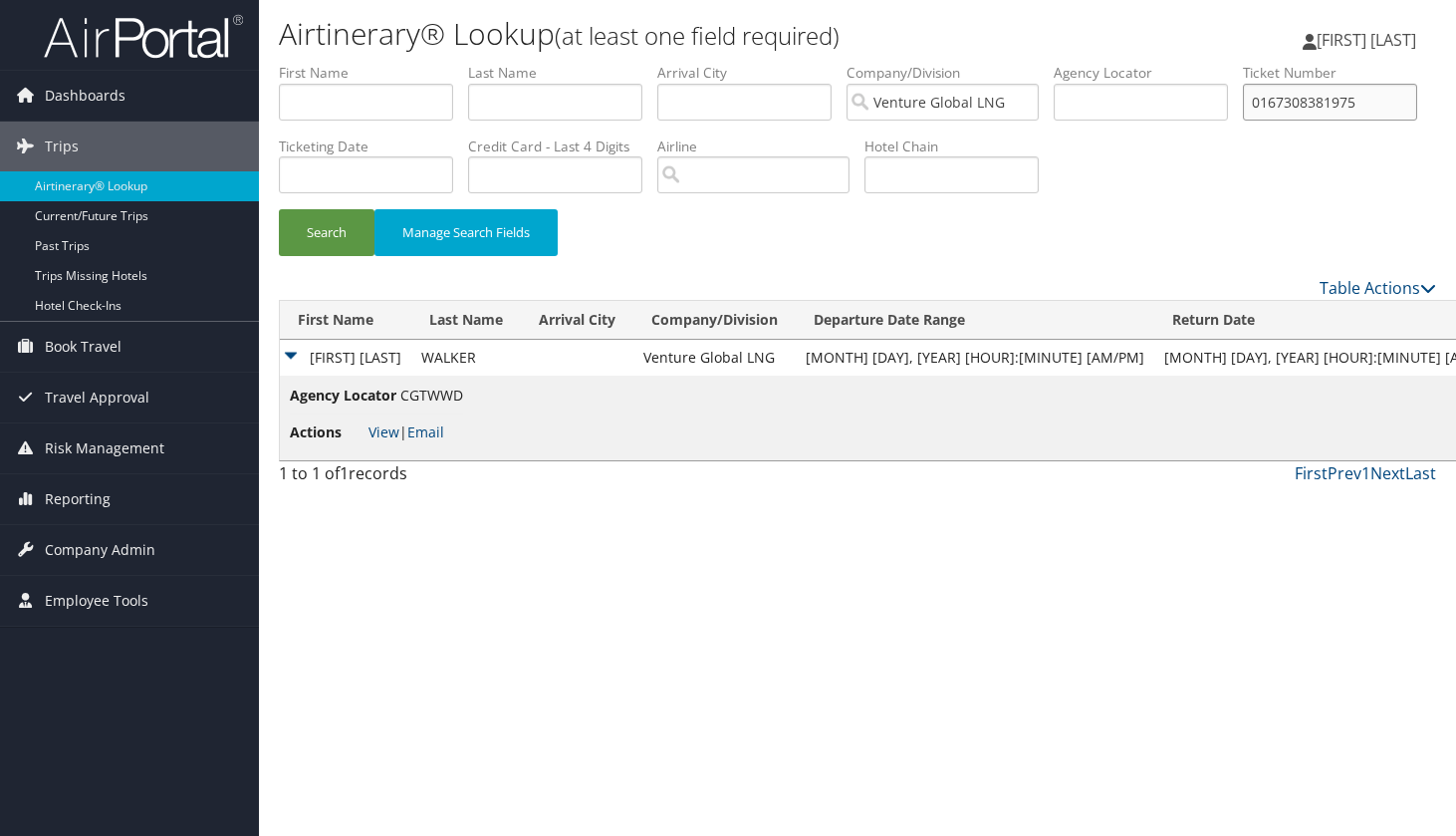 click on "Search" at bounding box center (327, 232) 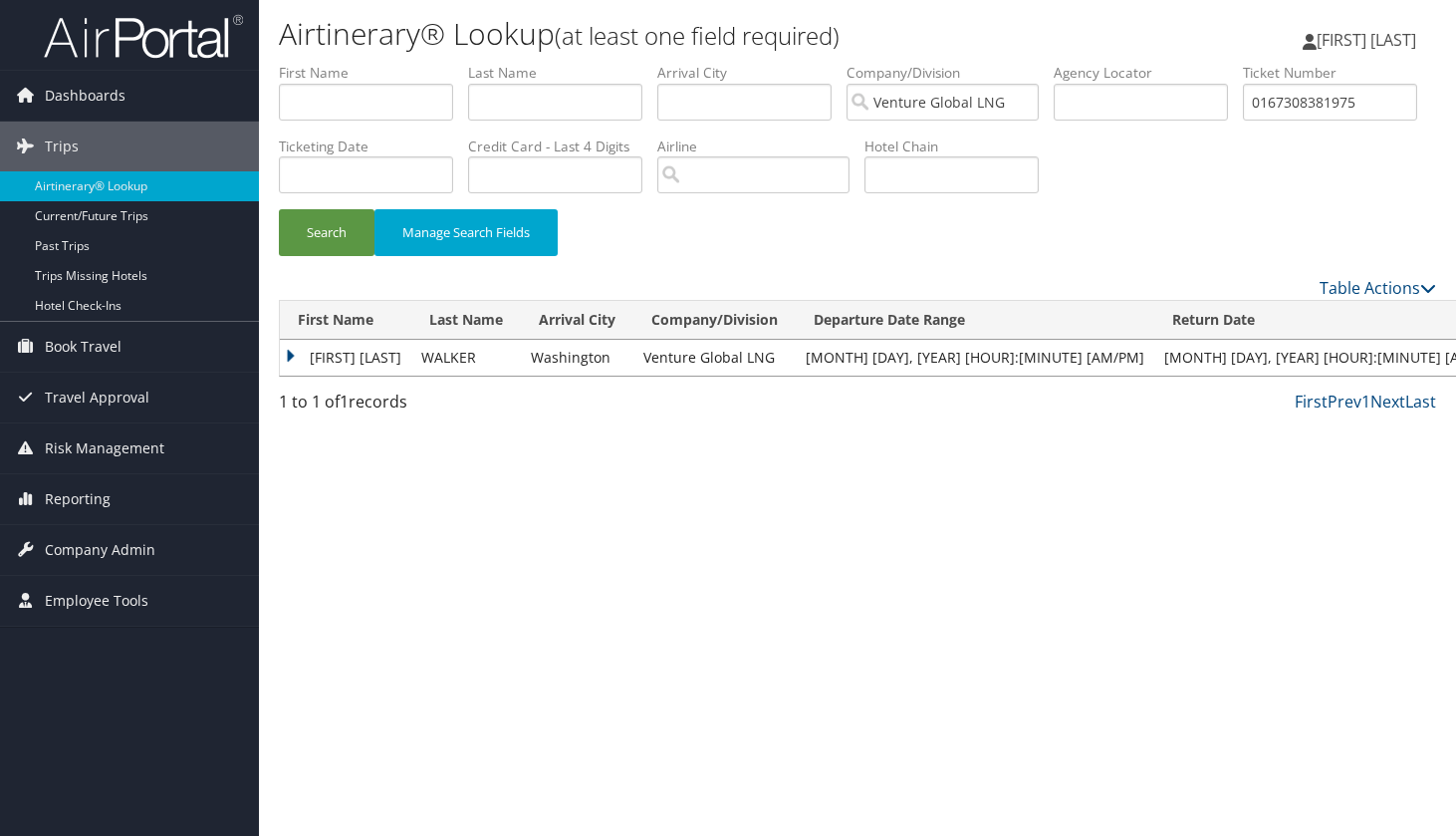drag, startPoint x: 288, startPoint y: 359, endPoint x: 301, endPoint y: 370, distance: 17.029386 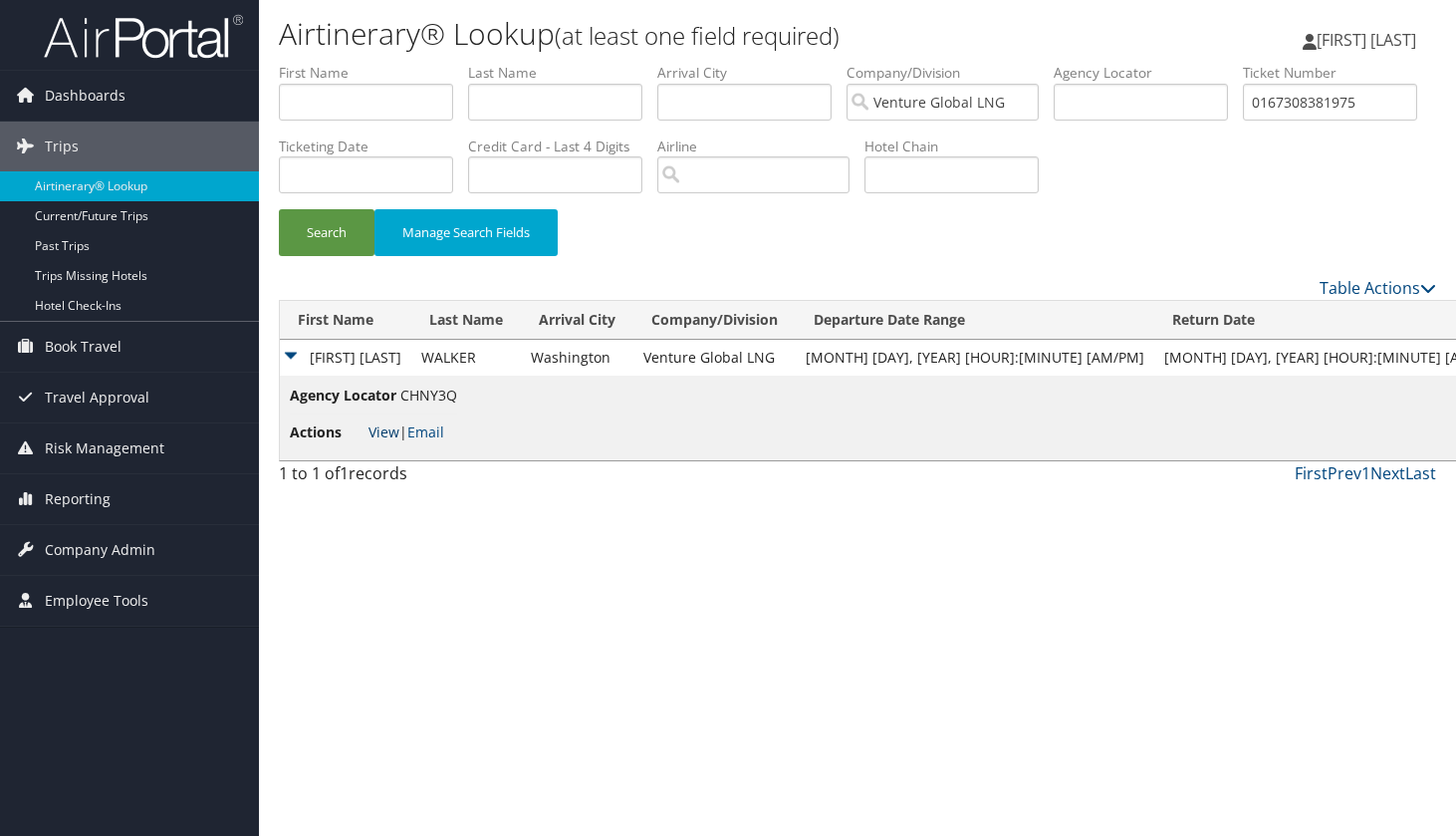 click on "View" at bounding box center [383, 431] 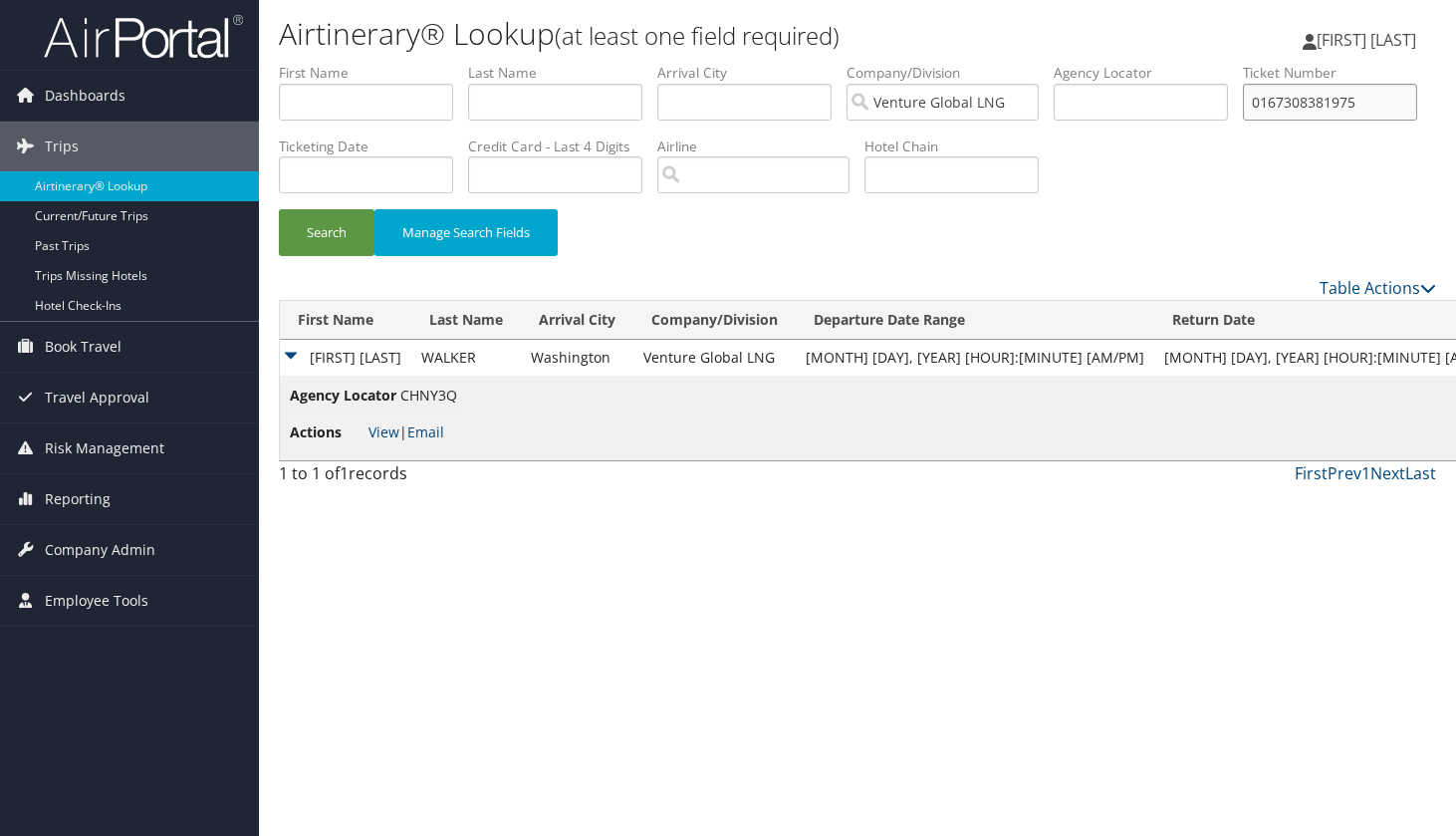 drag, startPoint x: 427, startPoint y: 168, endPoint x: 186, endPoint y: 161, distance: 241.10164 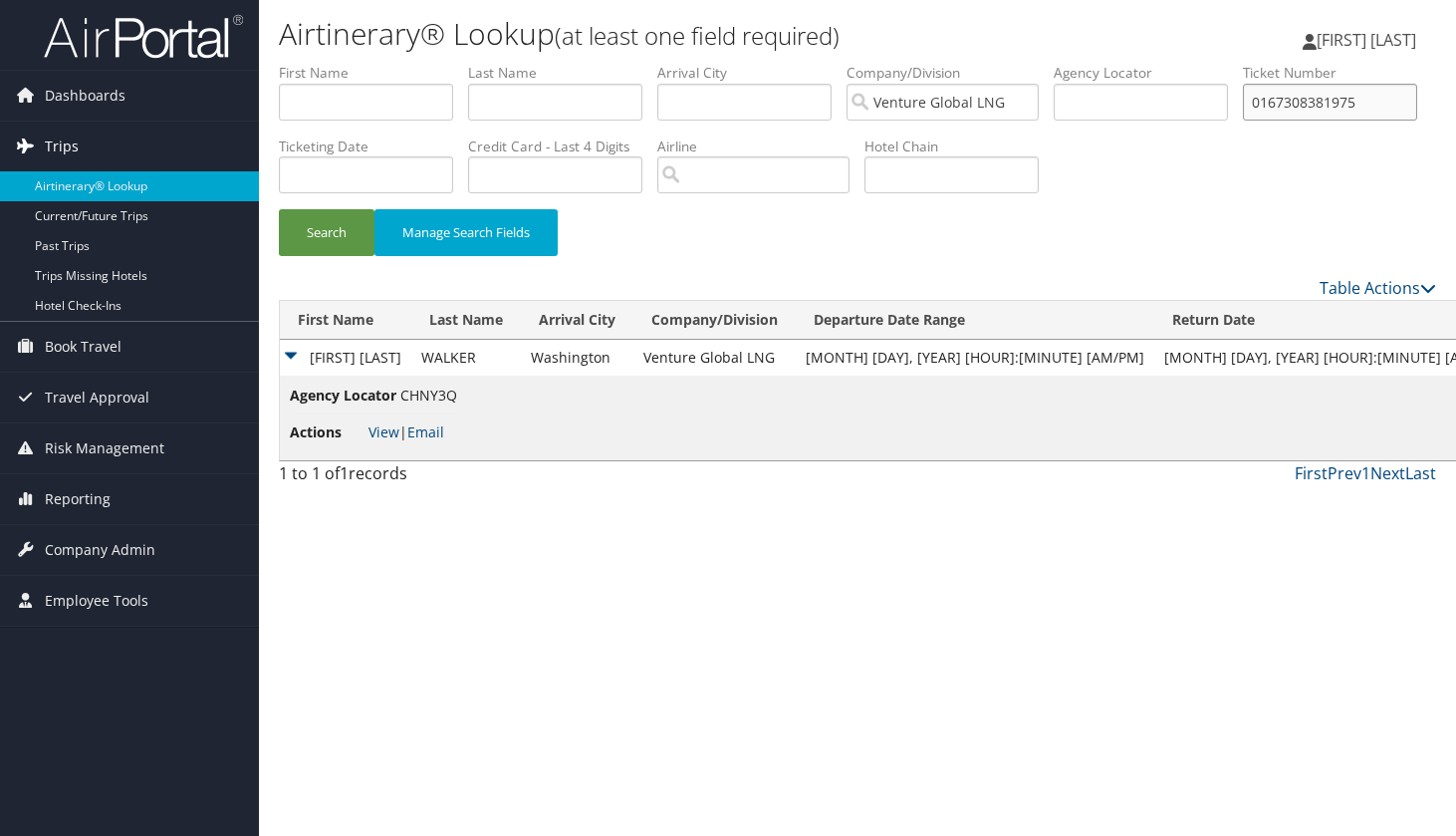 paste on "08068" 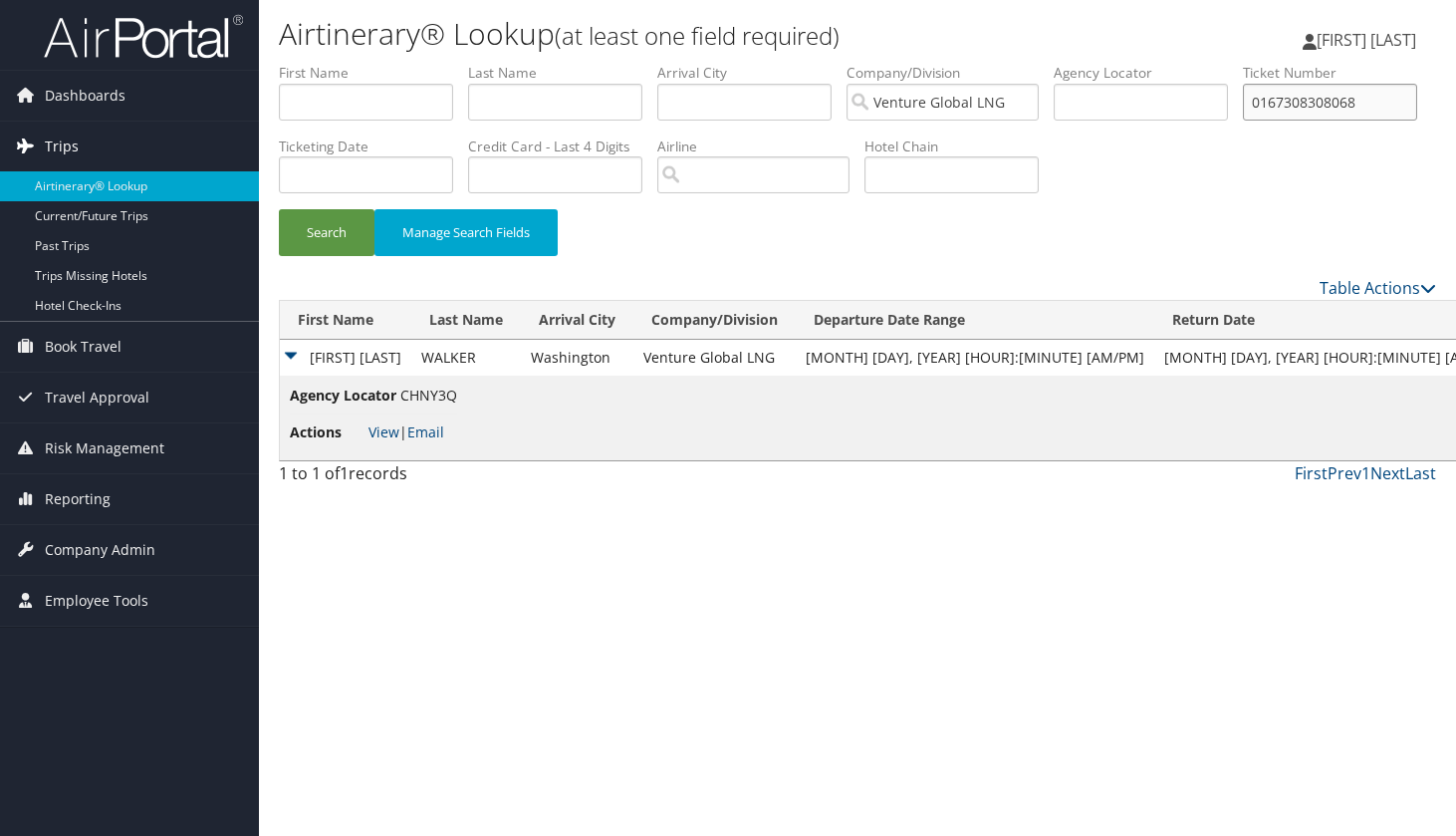 click on "Search" at bounding box center (327, 232) 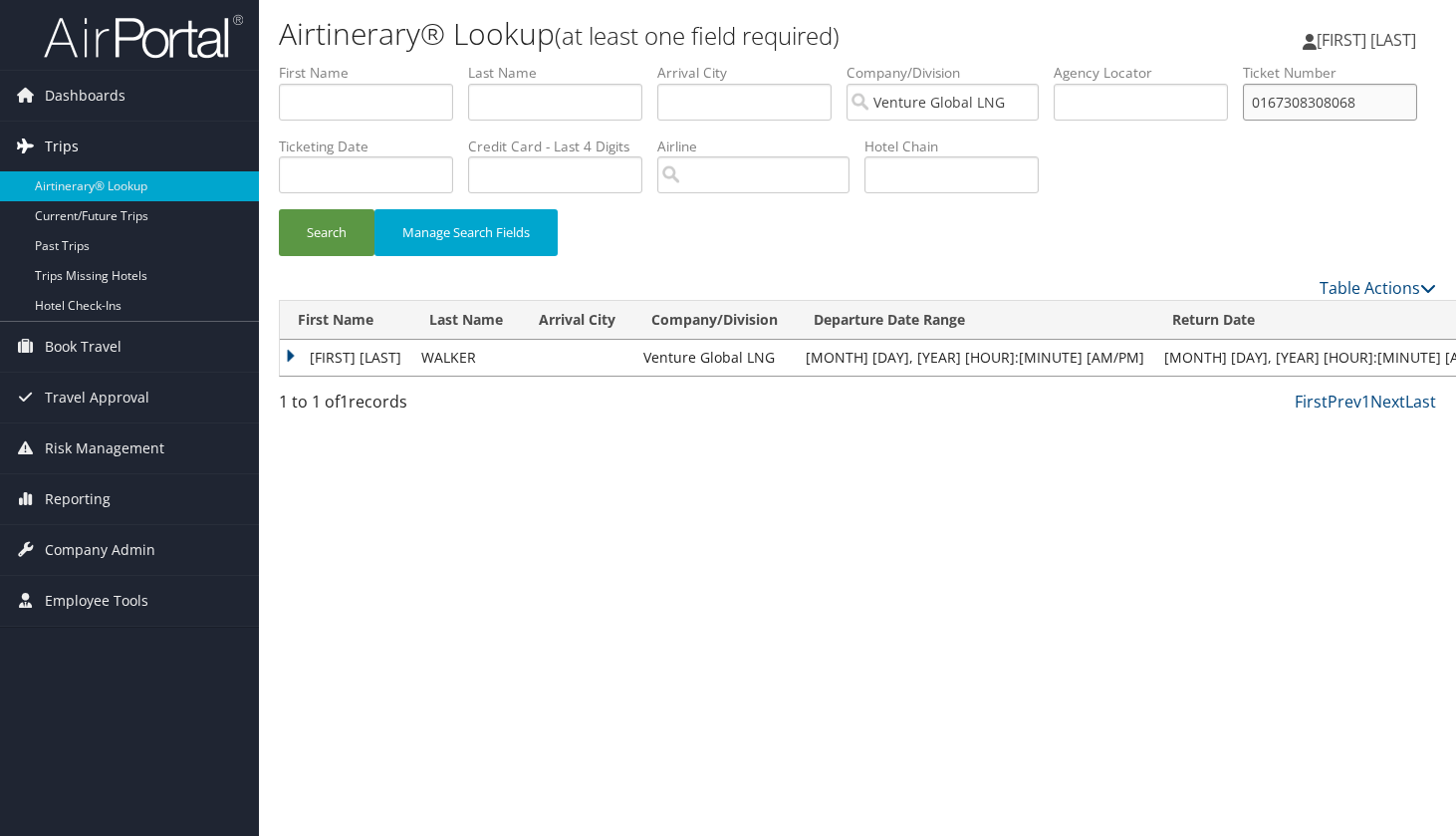 drag, startPoint x: 430, startPoint y: 177, endPoint x: 129, endPoint y: 137, distance: 303.64618 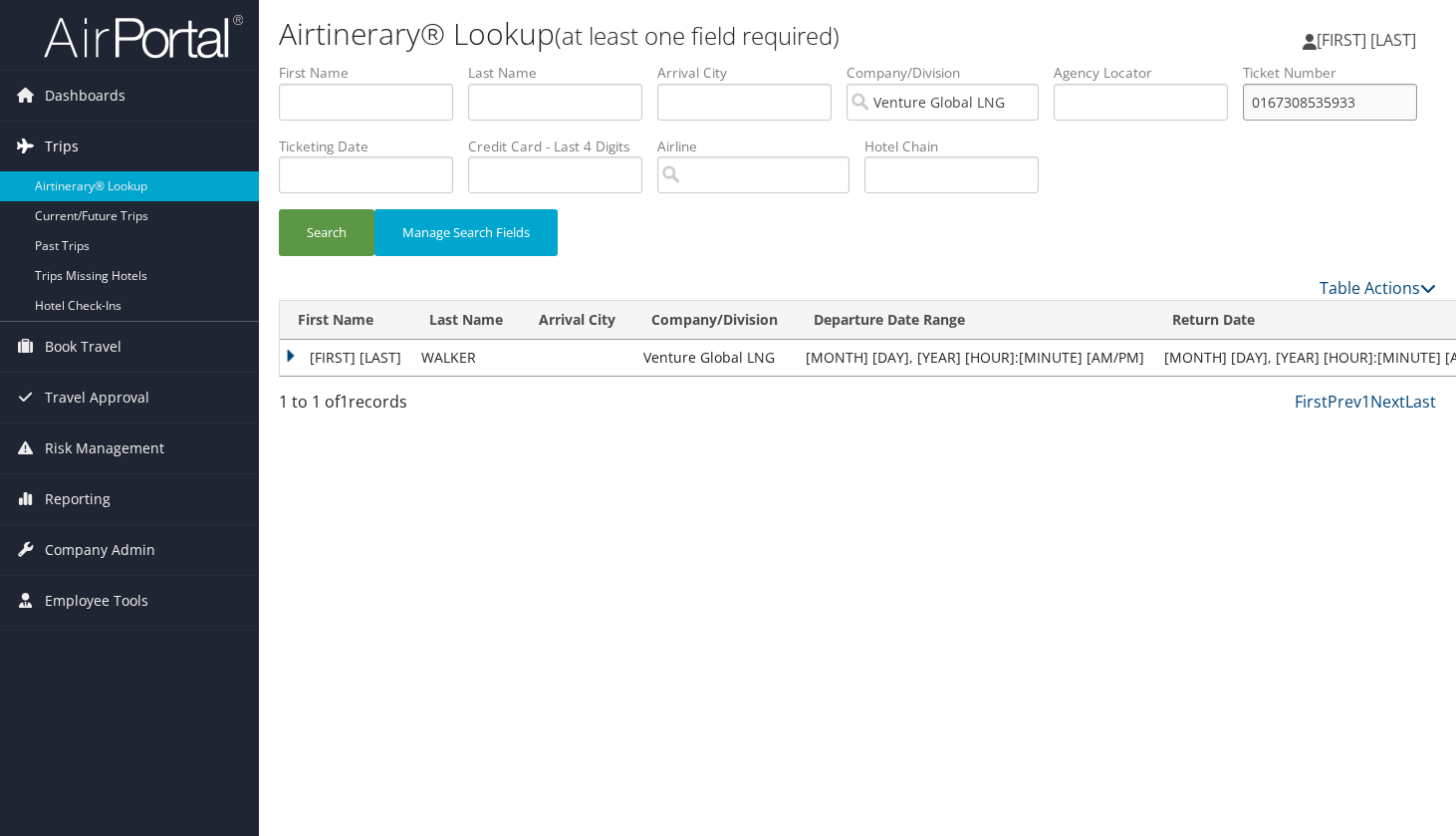 click on "Search" at bounding box center (327, 232) 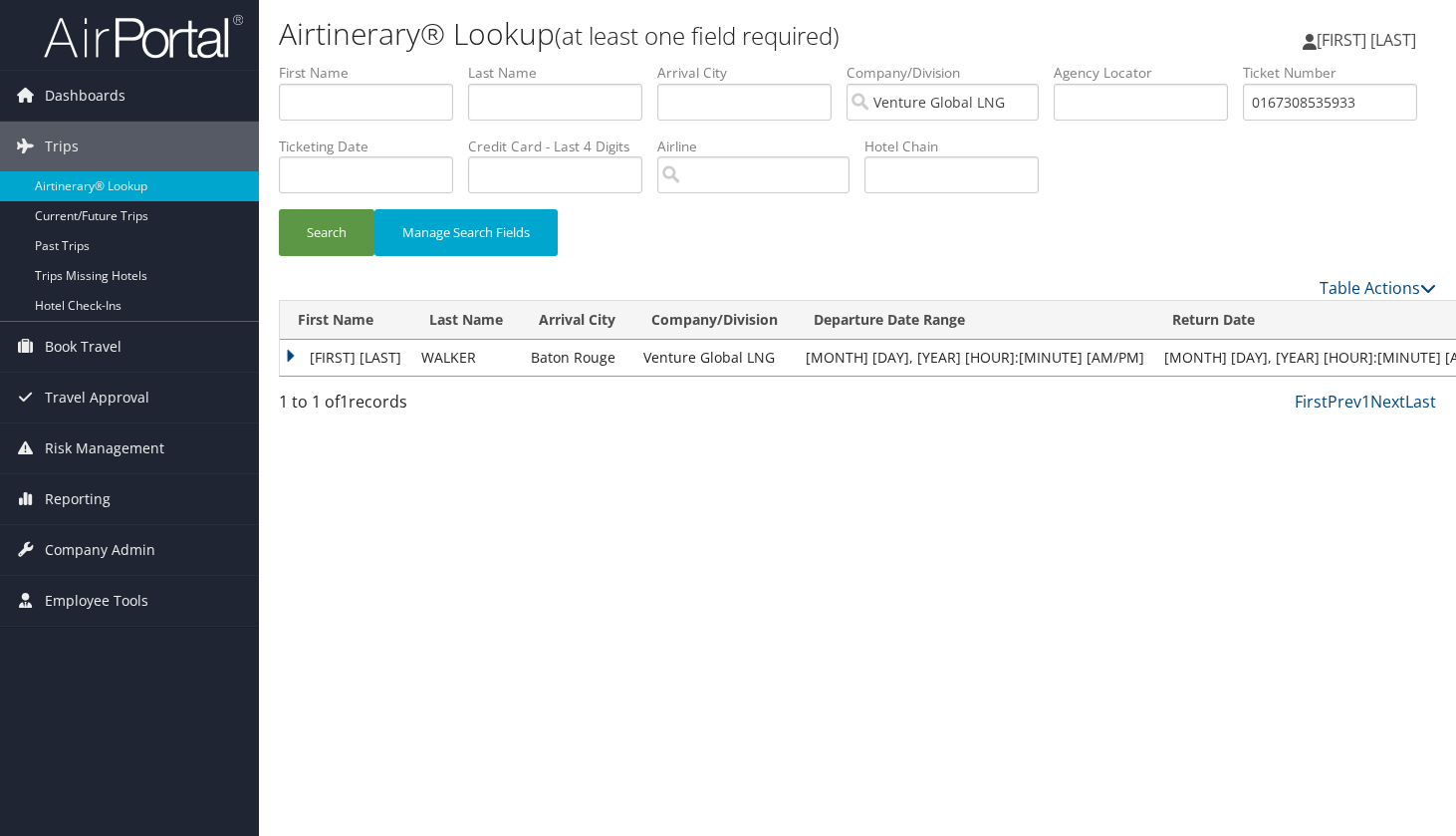click on "ADDISONJEROME W" at bounding box center (346, 358) 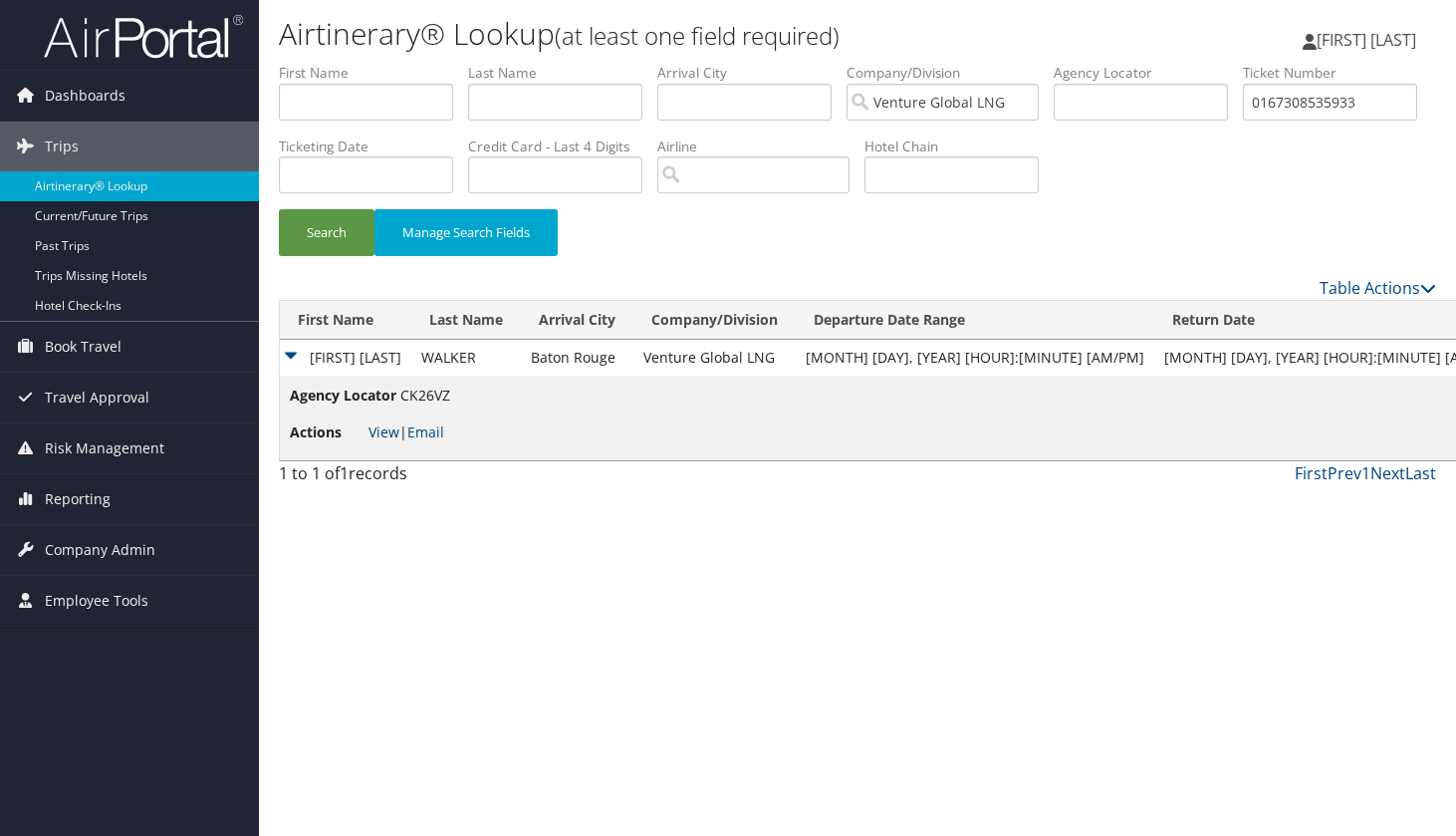click on "View" at bounding box center [383, 431] 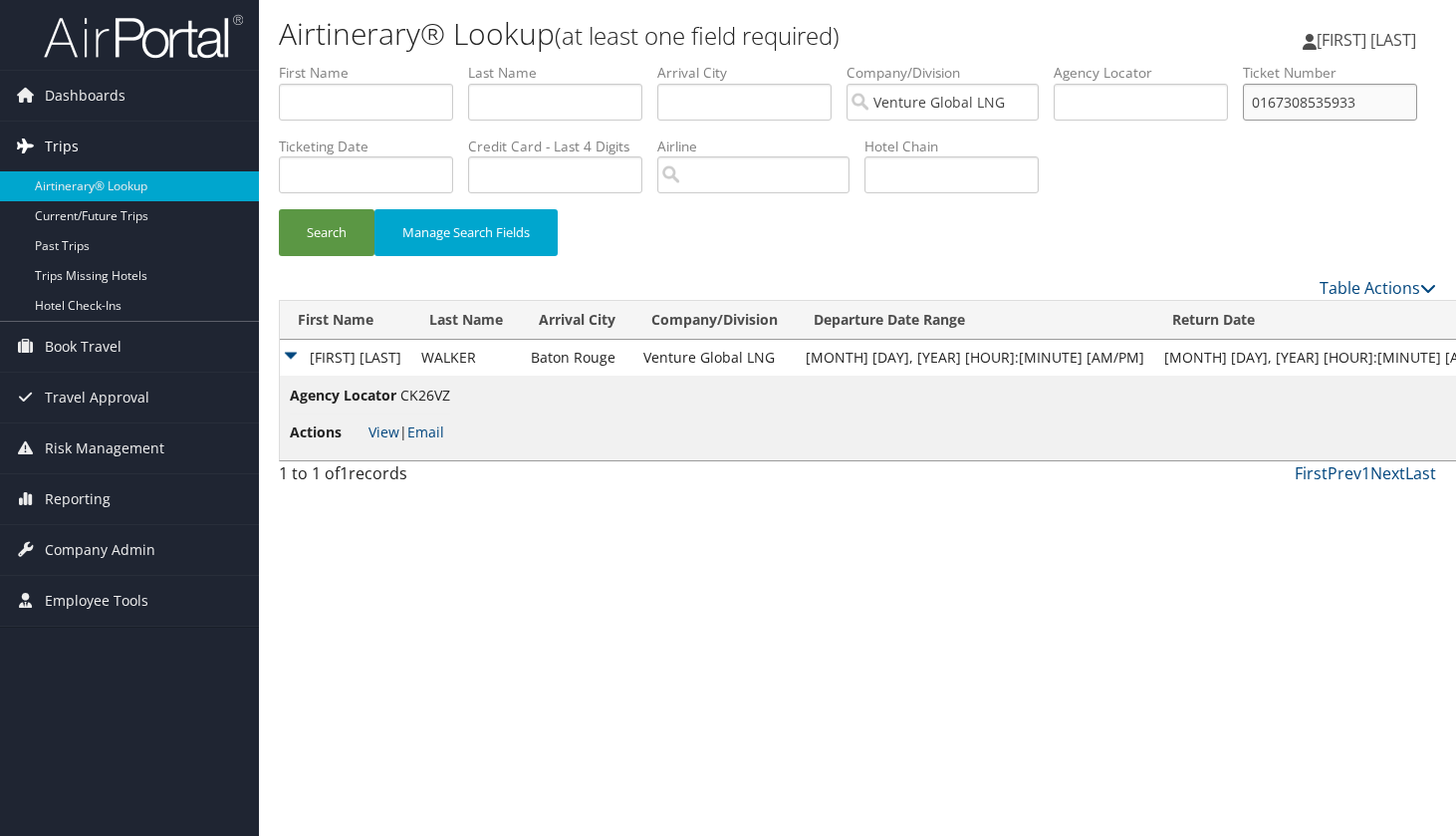 drag, startPoint x: 431, startPoint y: 169, endPoint x: 136, endPoint y: 132, distance: 297.31128 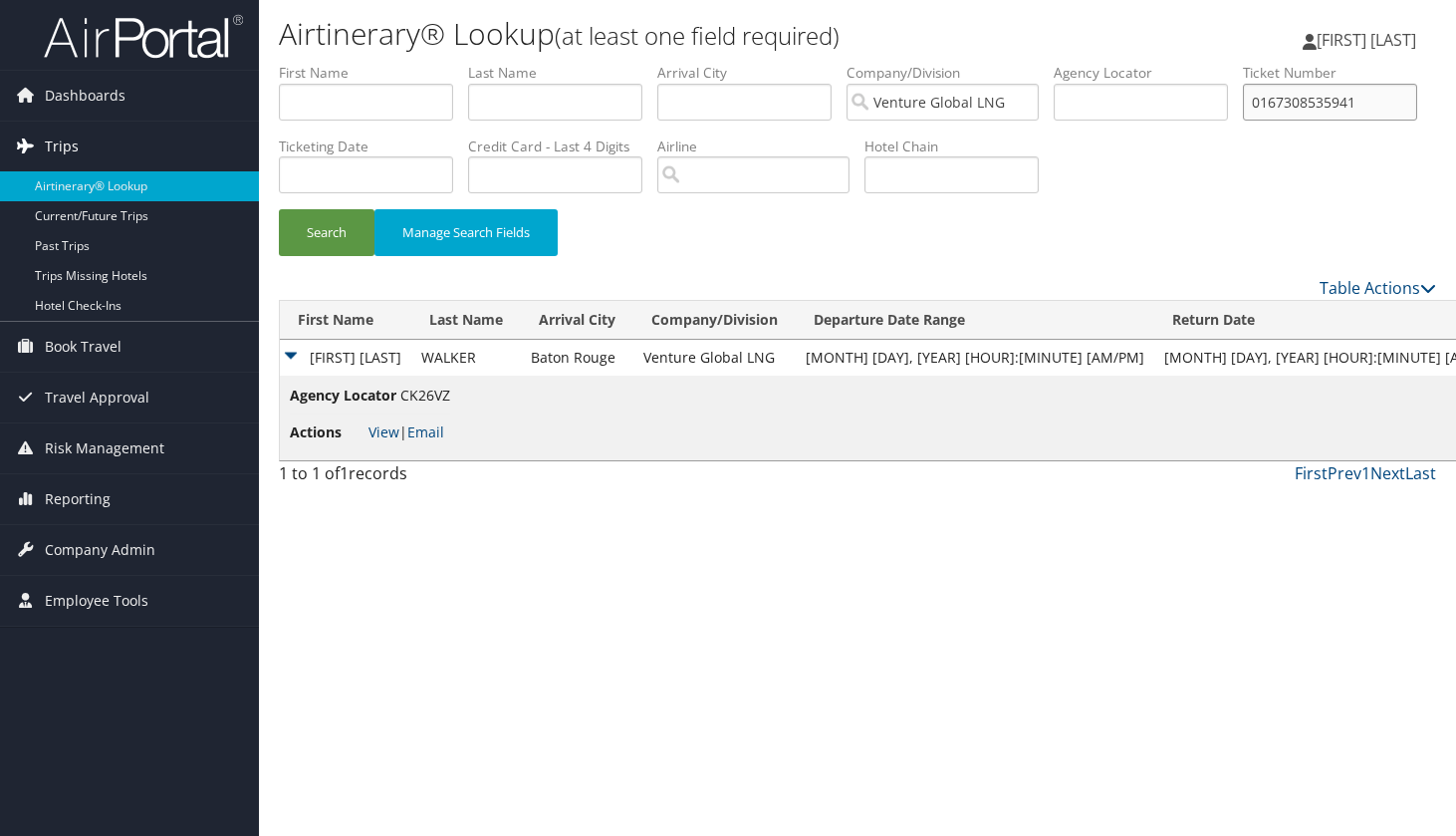 click on "Search" at bounding box center [327, 232] 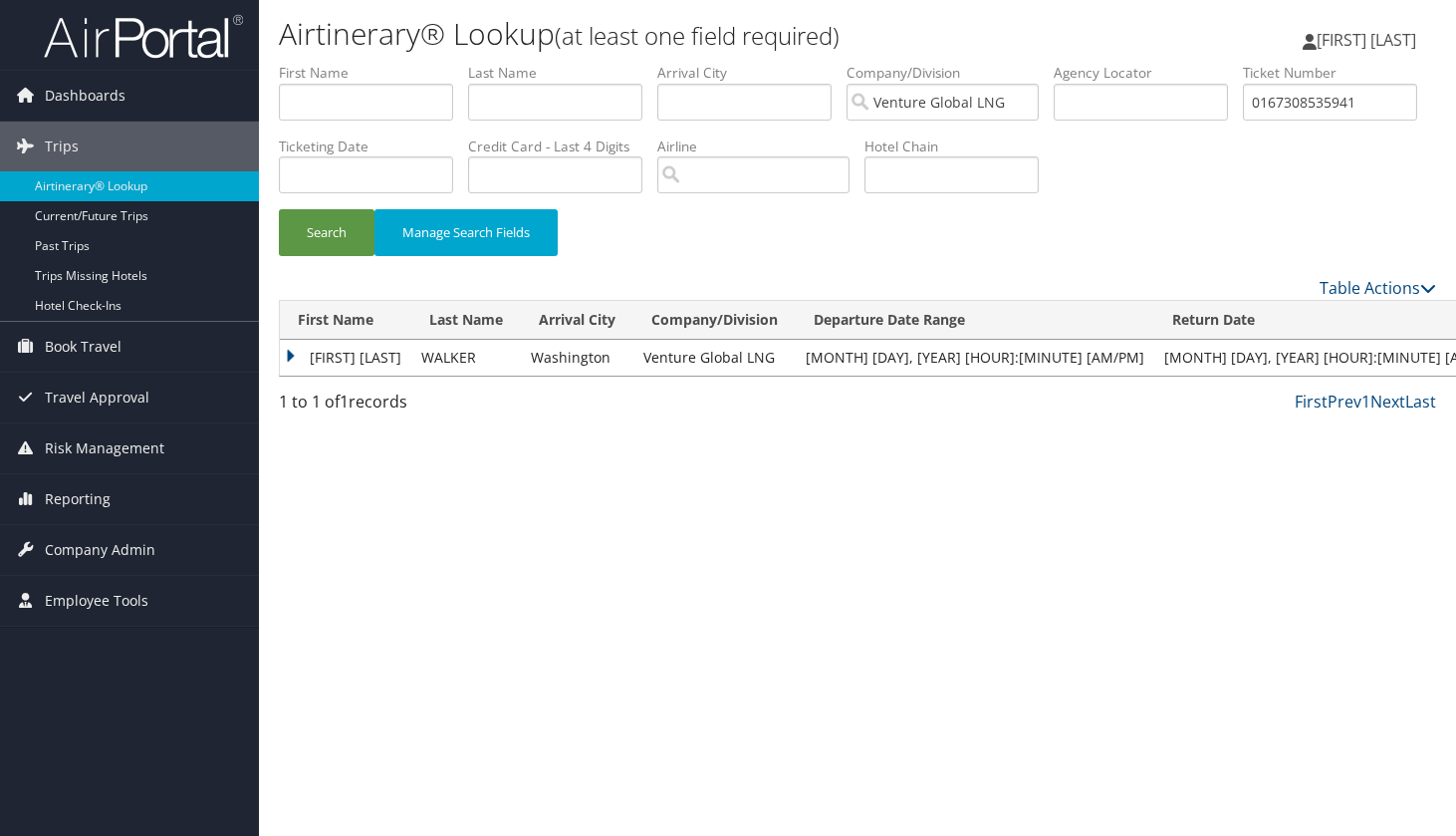 click on "ADDISONJEROME W" at bounding box center [346, 358] 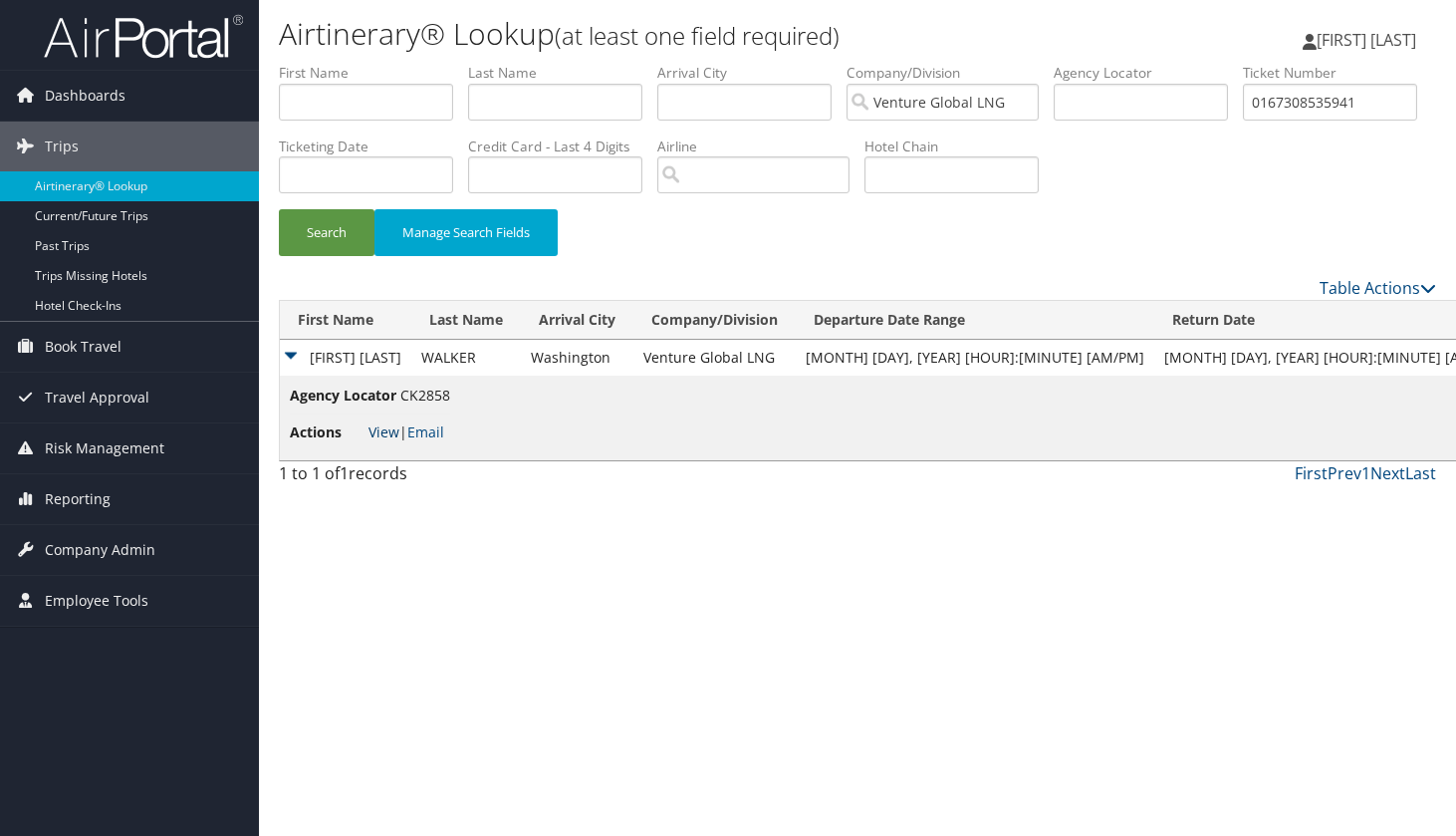 click on "View" at bounding box center [383, 431] 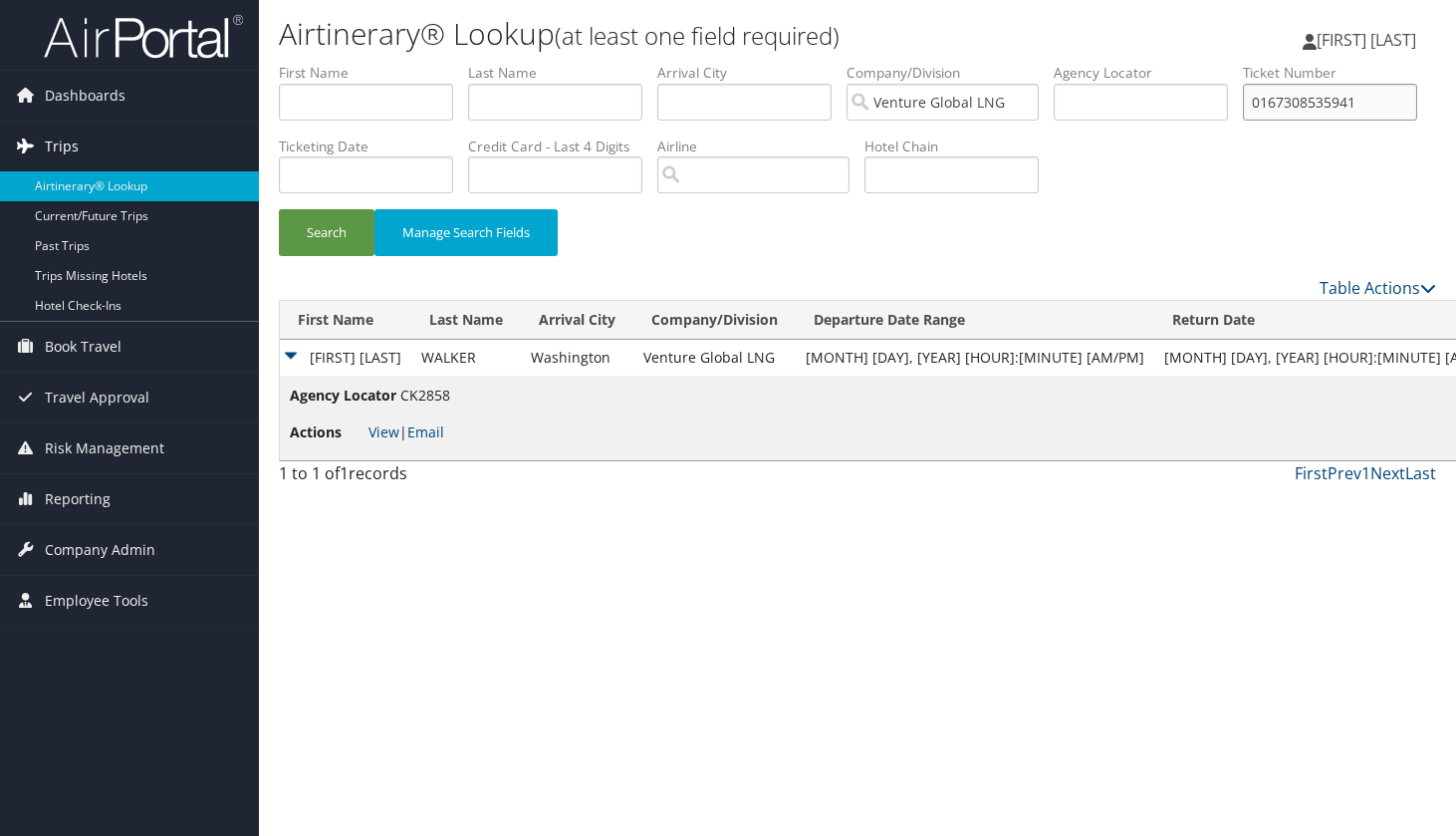 drag, startPoint x: 437, startPoint y: 184, endPoint x: 20, endPoint y: 133, distance: 420.1071 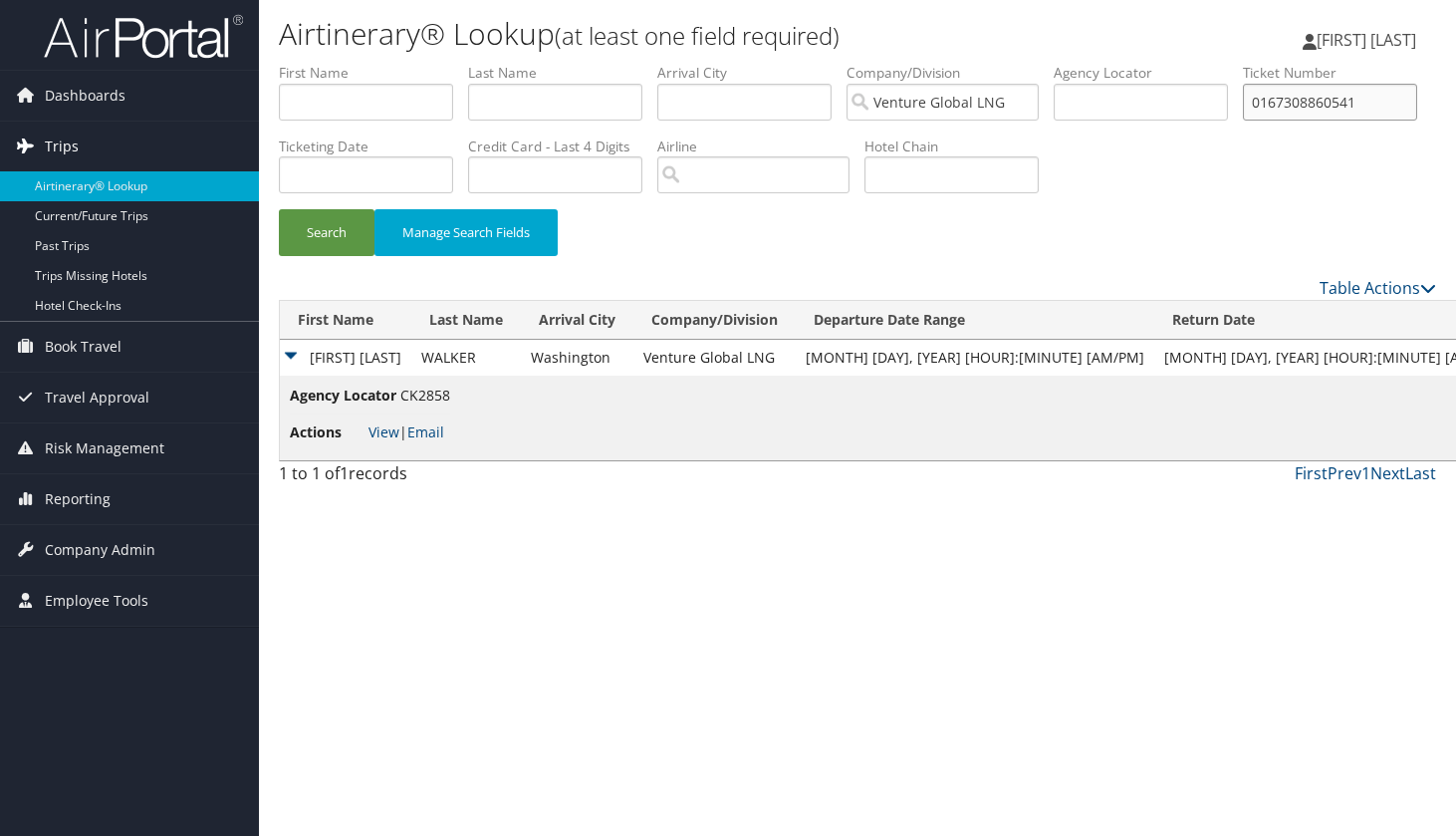 click on "Search" at bounding box center (327, 232) 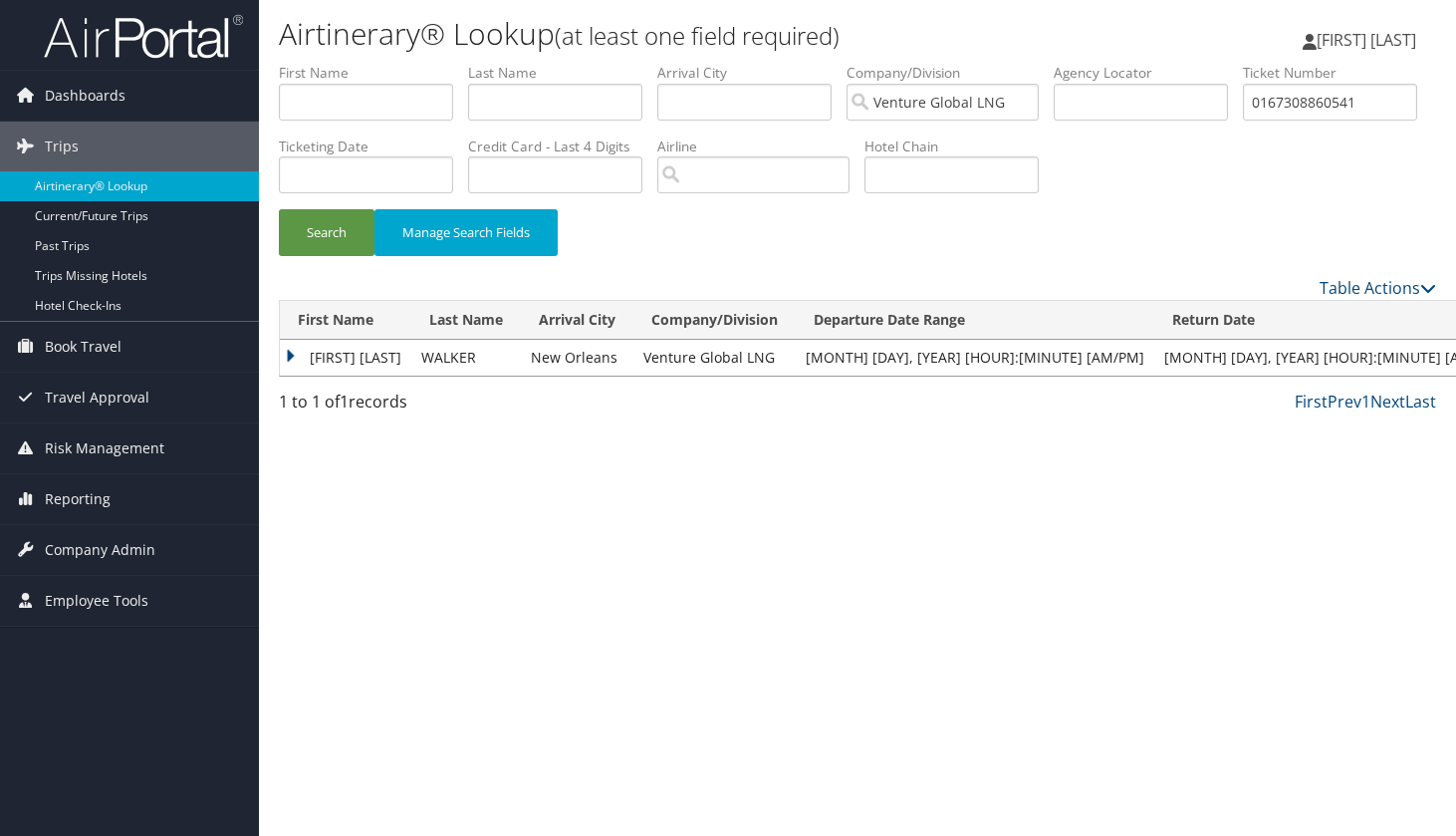 click on "ADDISONJEROME W" at bounding box center [346, 358] 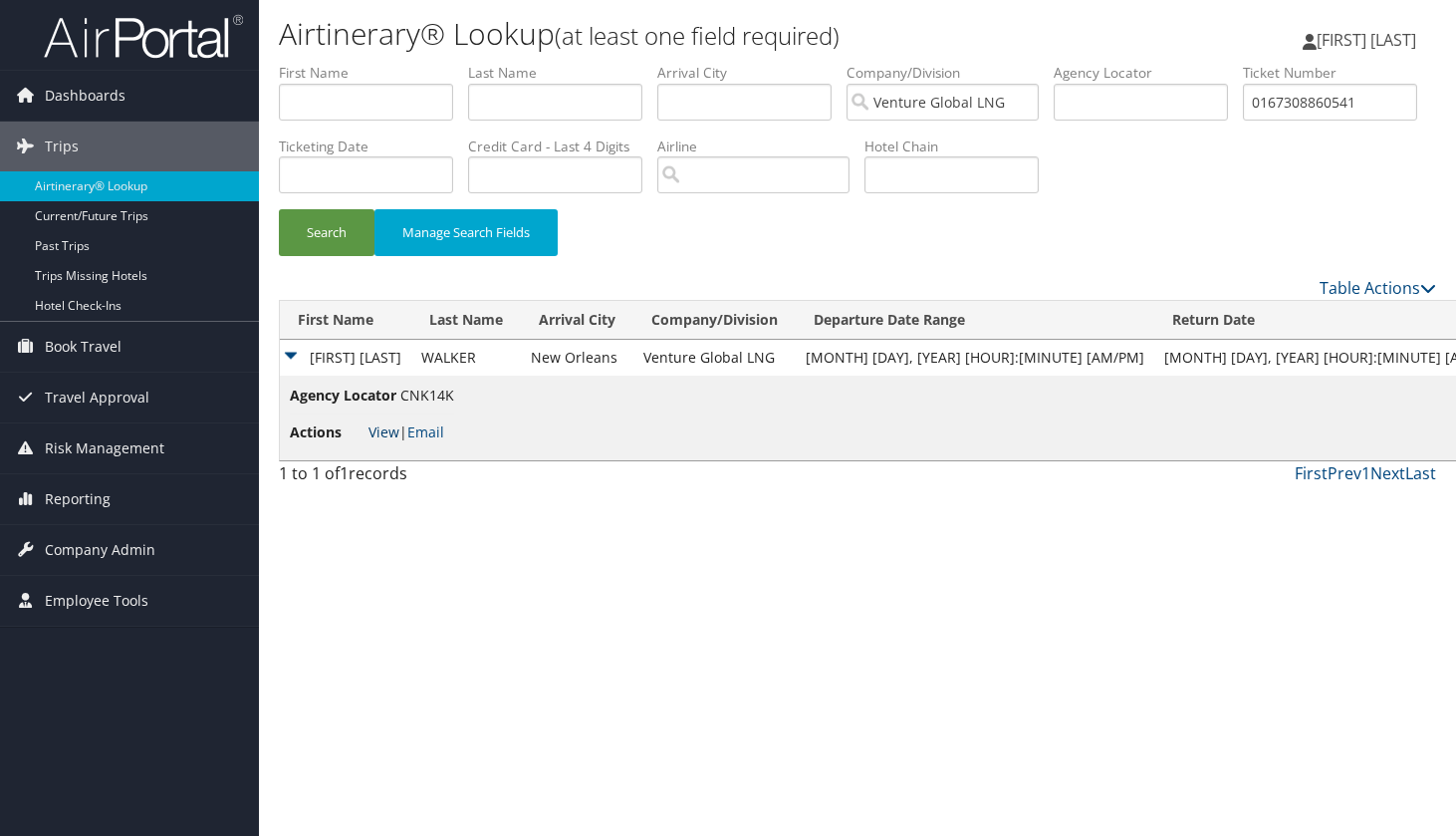 click on "View" at bounding box center (383, 431) 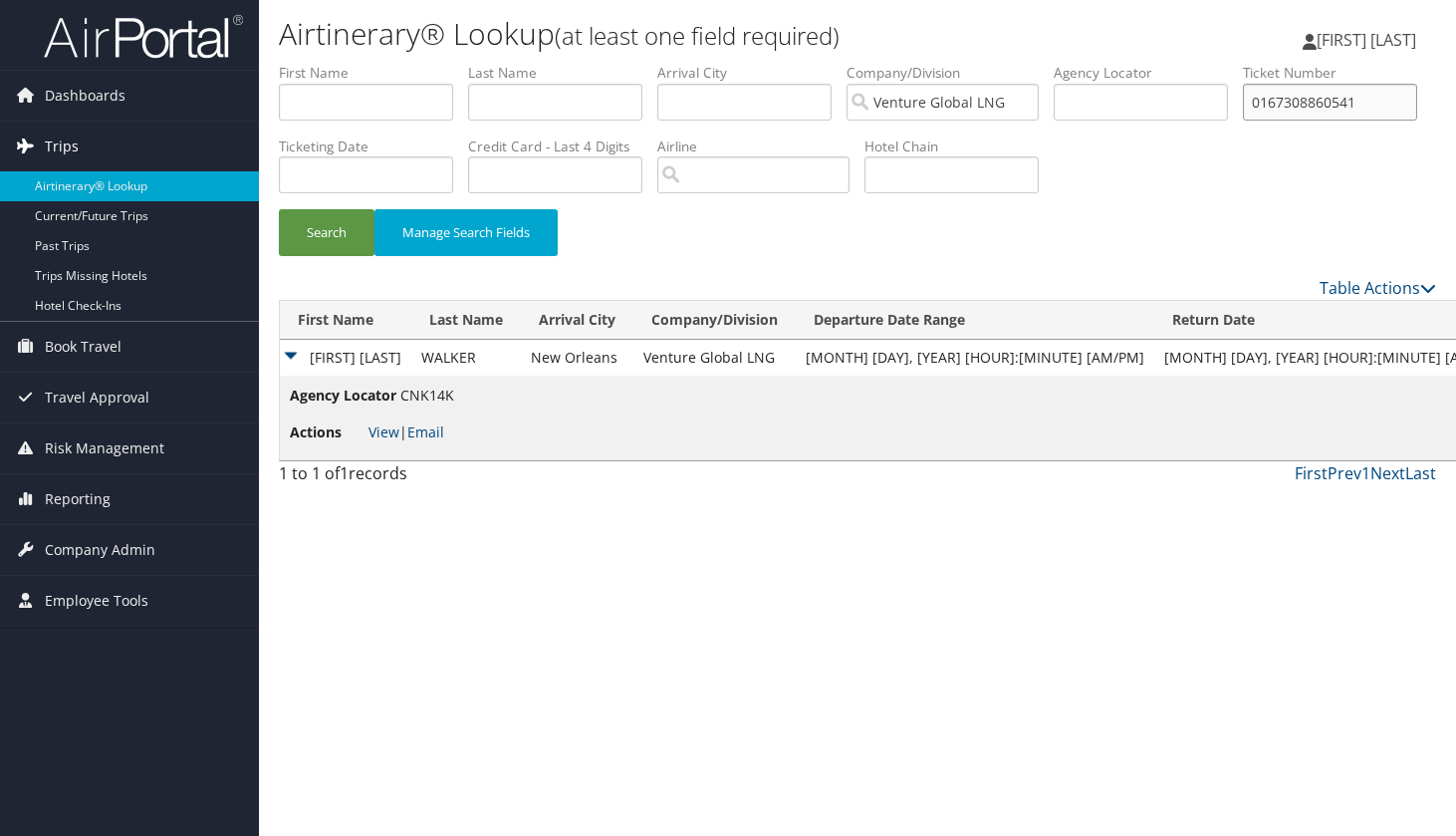 drag, startPoint x: 379, startPoint y: 173, endPoint x: 147, endPoint y: 142, distance: 234.06196 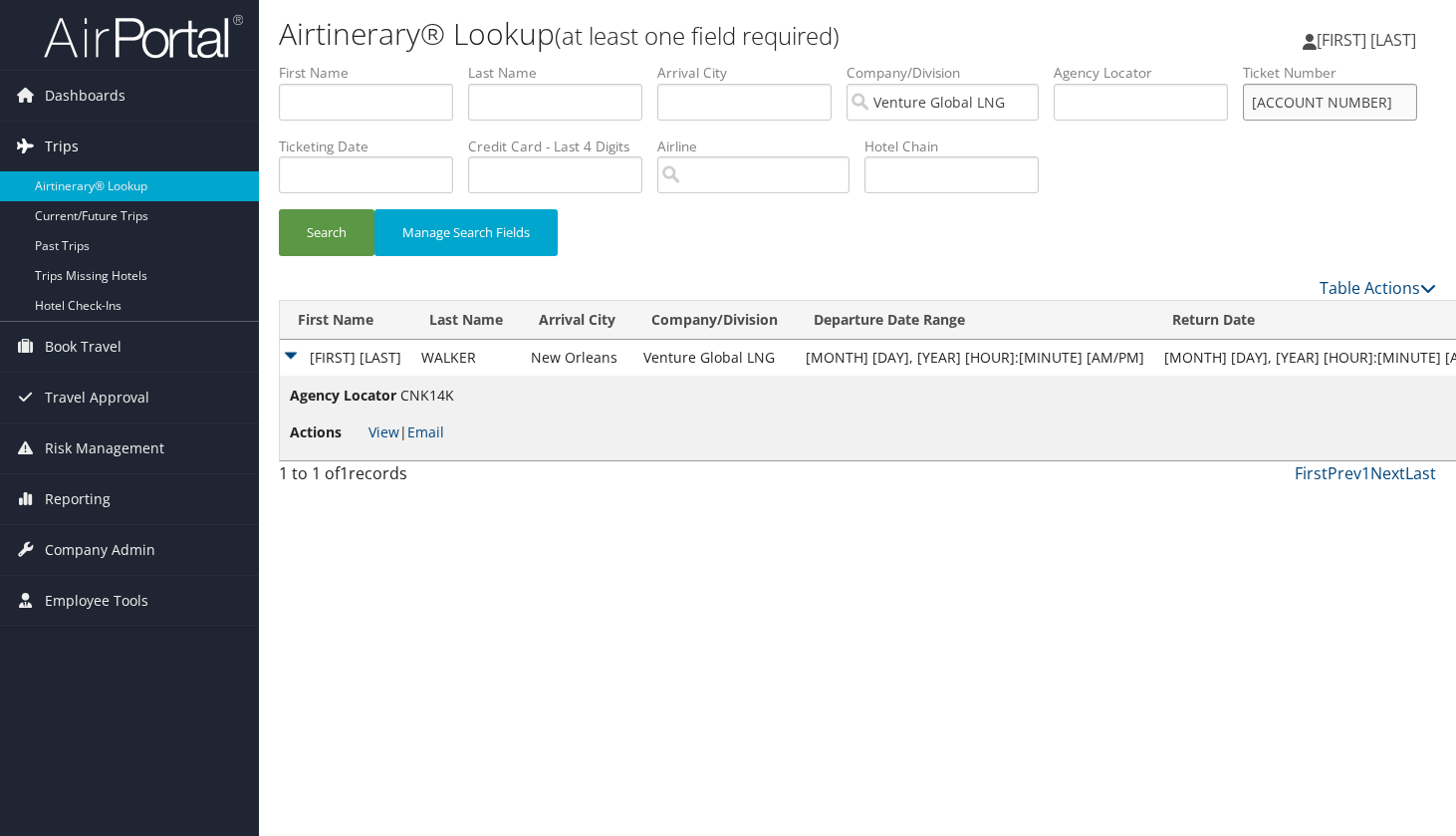 click on "Search" at bounding box center [327, 232] 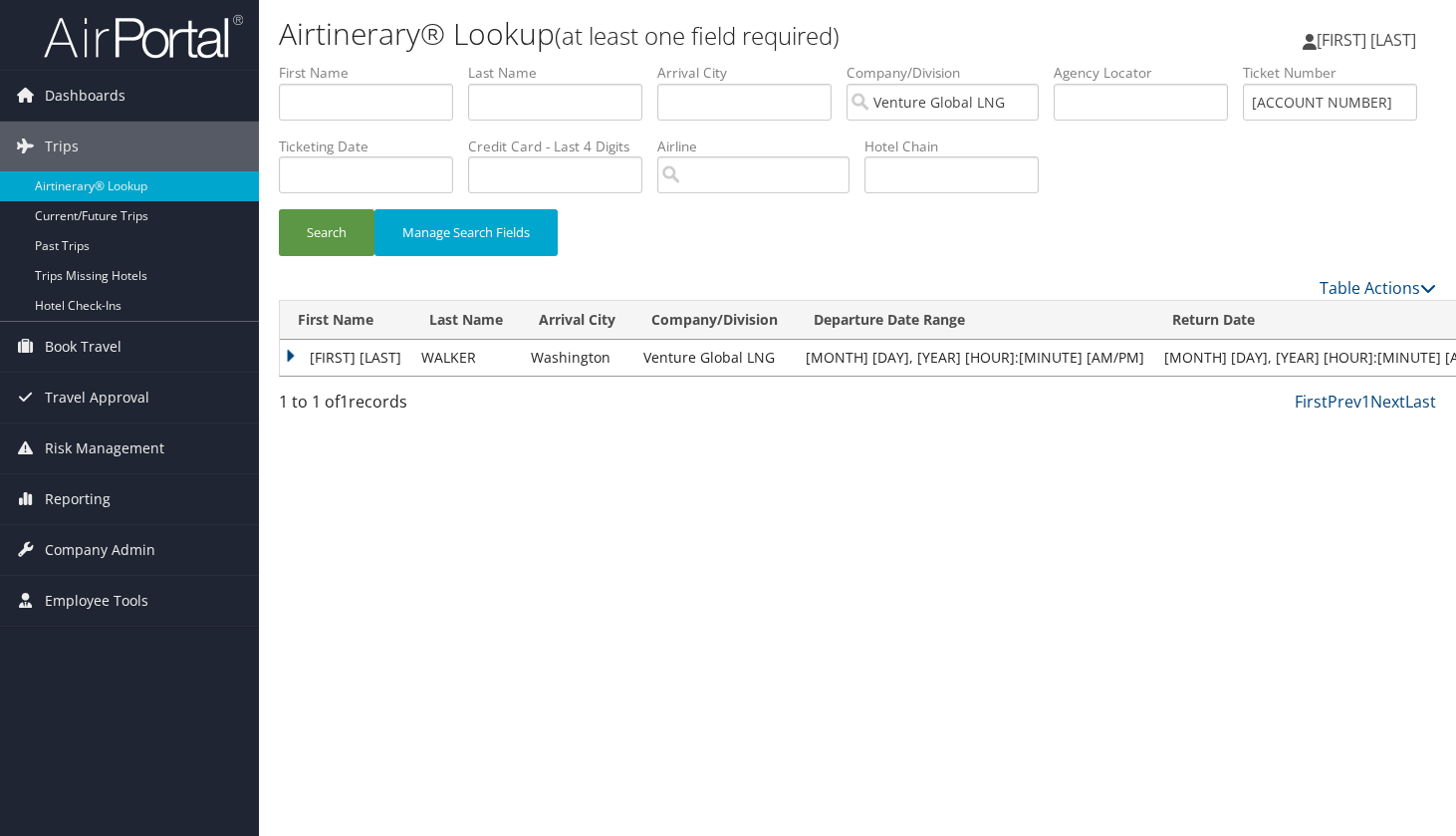 click on "ADDISONJEROME W" at bounding box center (346, 358) 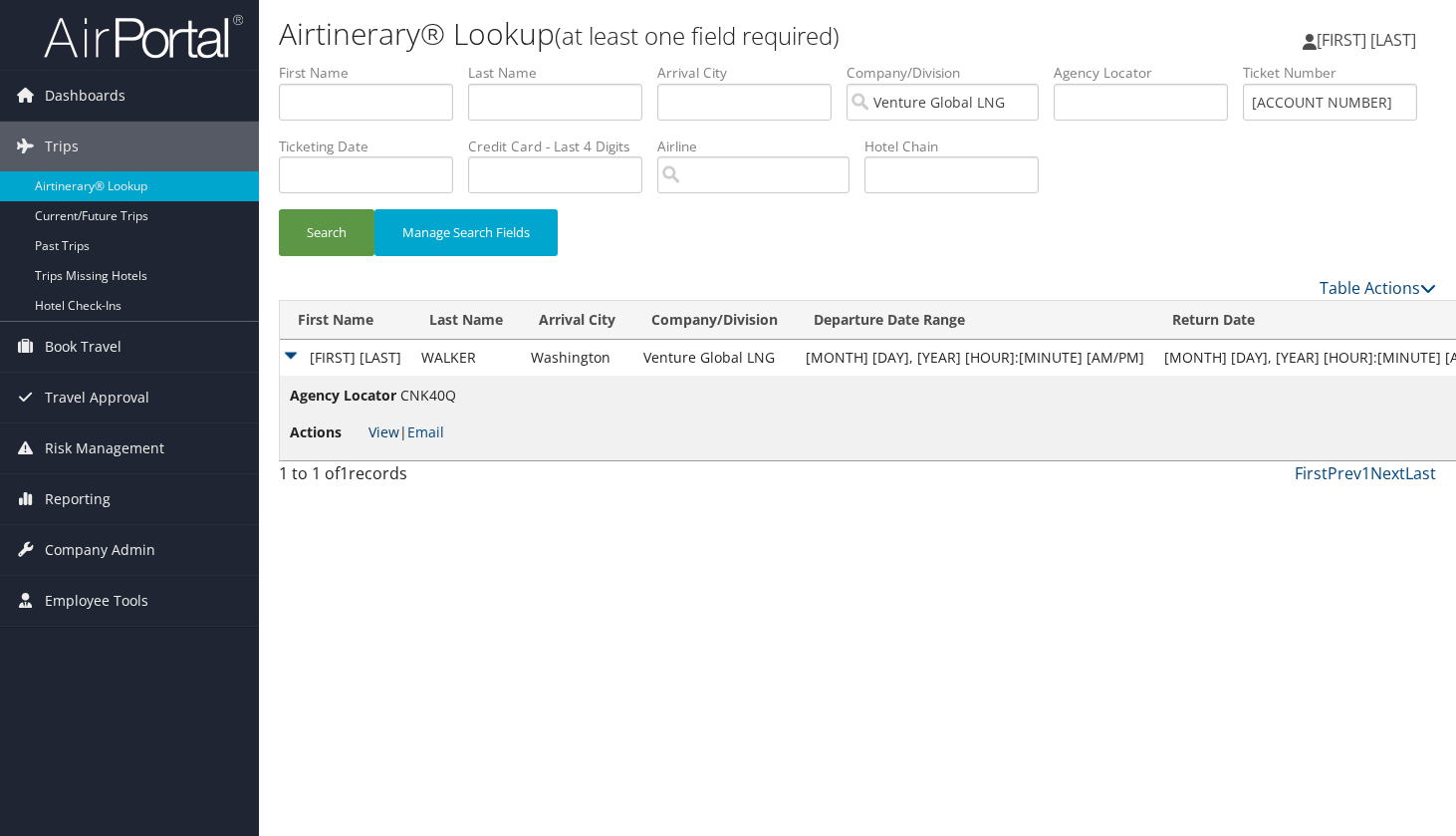 click on "View" at bounding box center (383, 431) 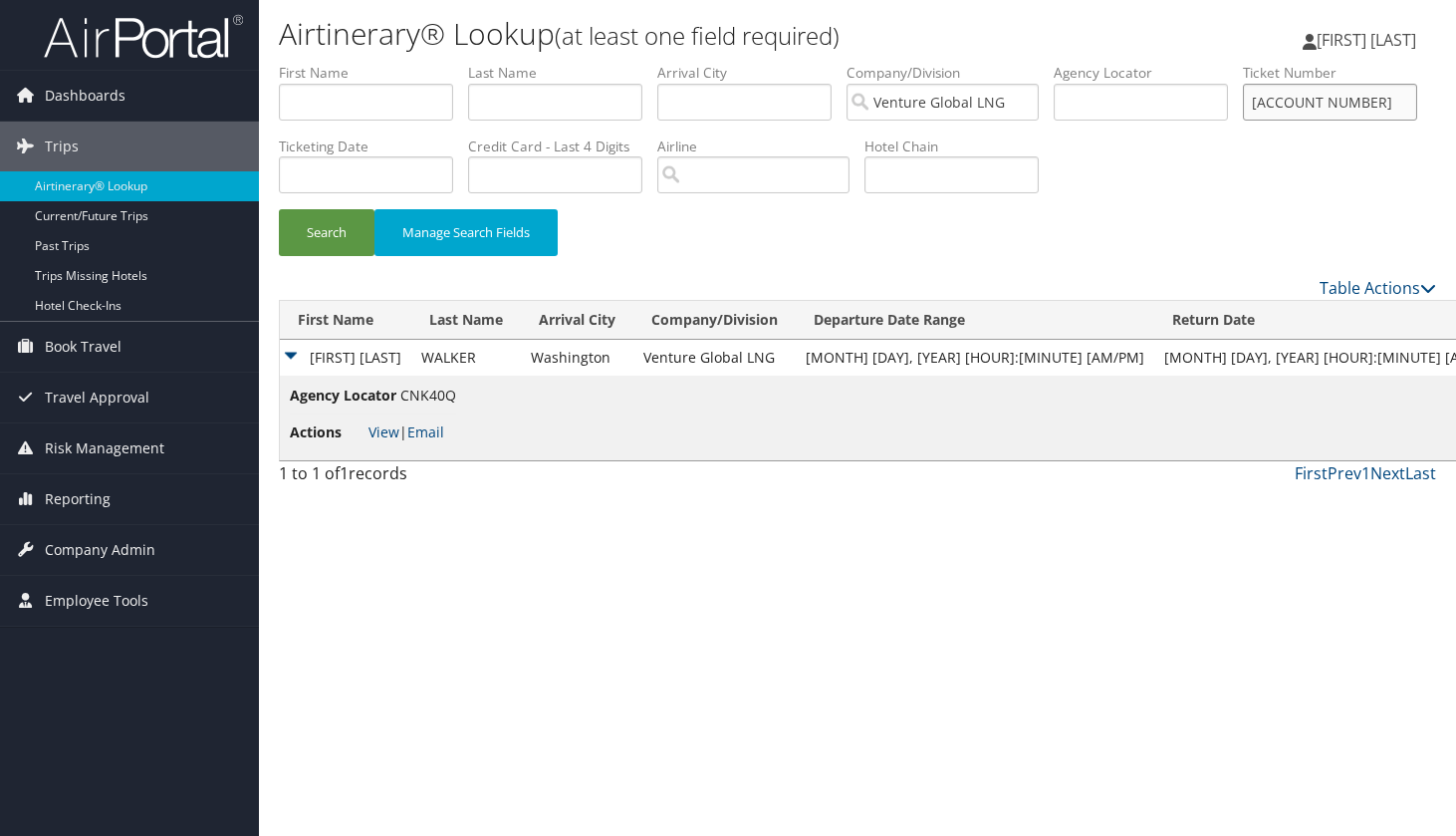 drag, startPoint x: 413, startPoint y: 172, endPoint x: 235, endPoint y: 166, distance: 178.10109 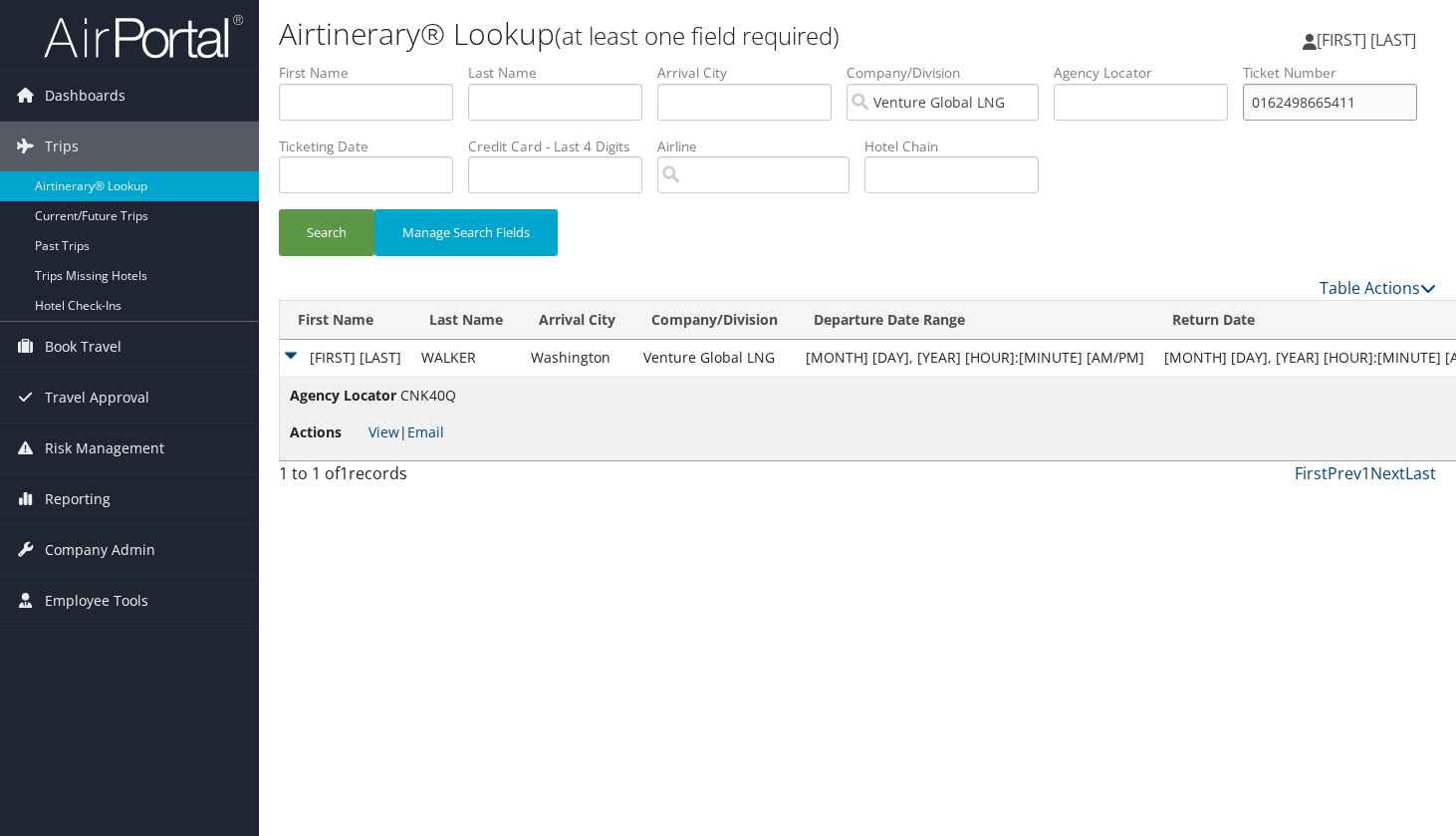 click on "Search" at bounding box center (327, 232) 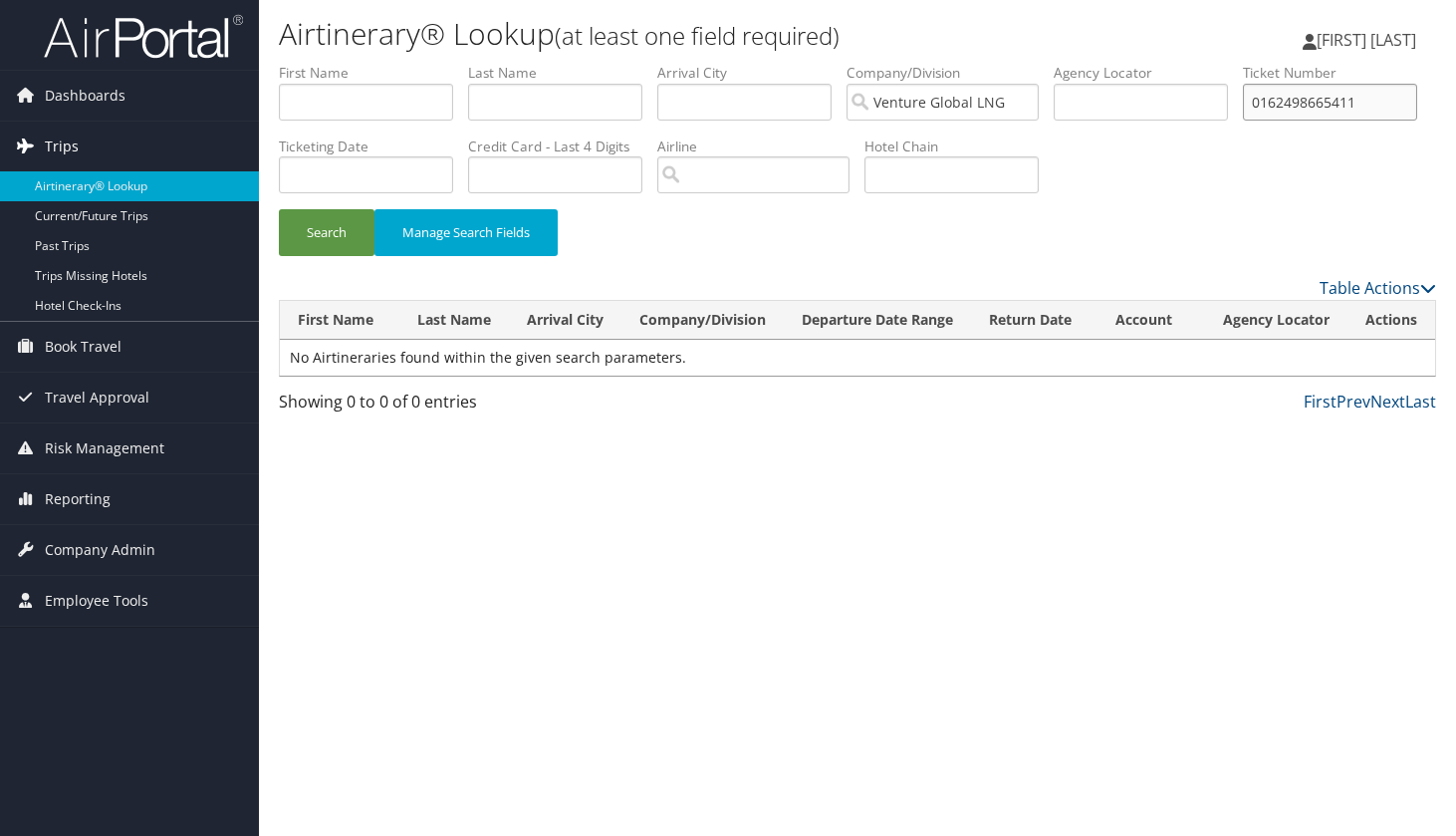 drag, startPoint x: 428, startPoint y: 177, endPoint x: 101, endPoint y: 147, distance: 328.37326 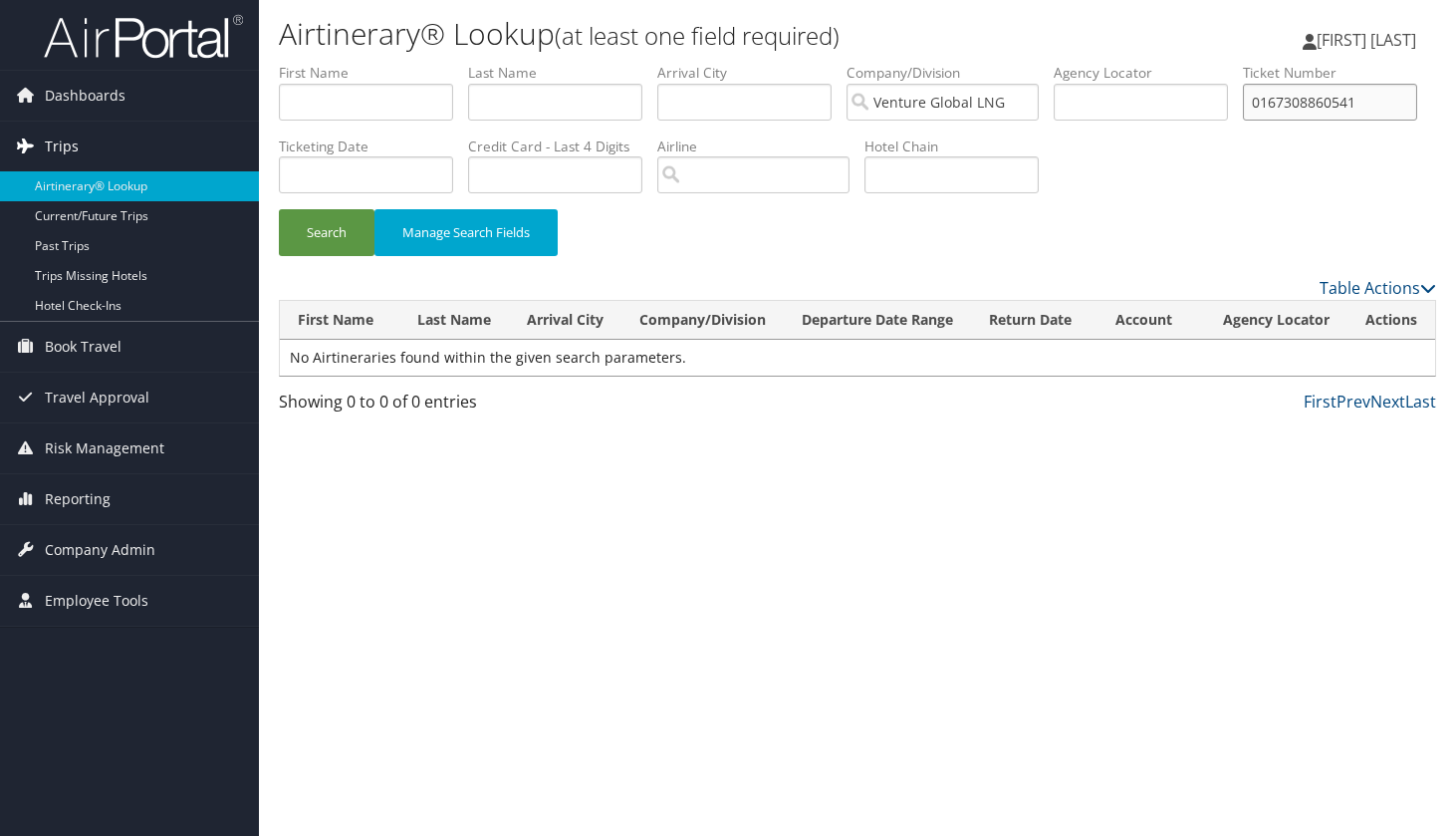 type on "0167308860541" 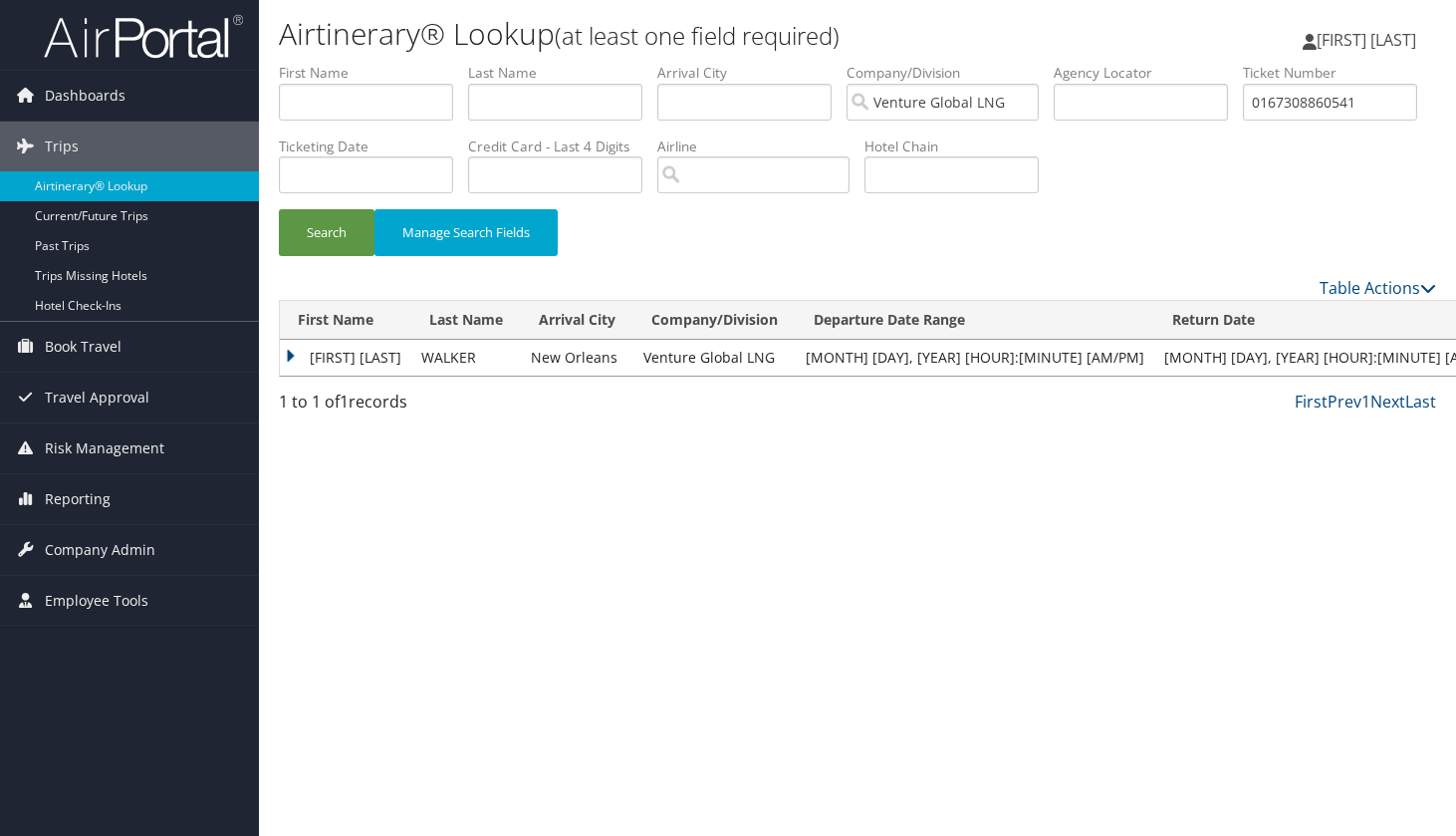click on "[FIRST] [LAST] [MIDDLE]" at bounding box center [346, 358] 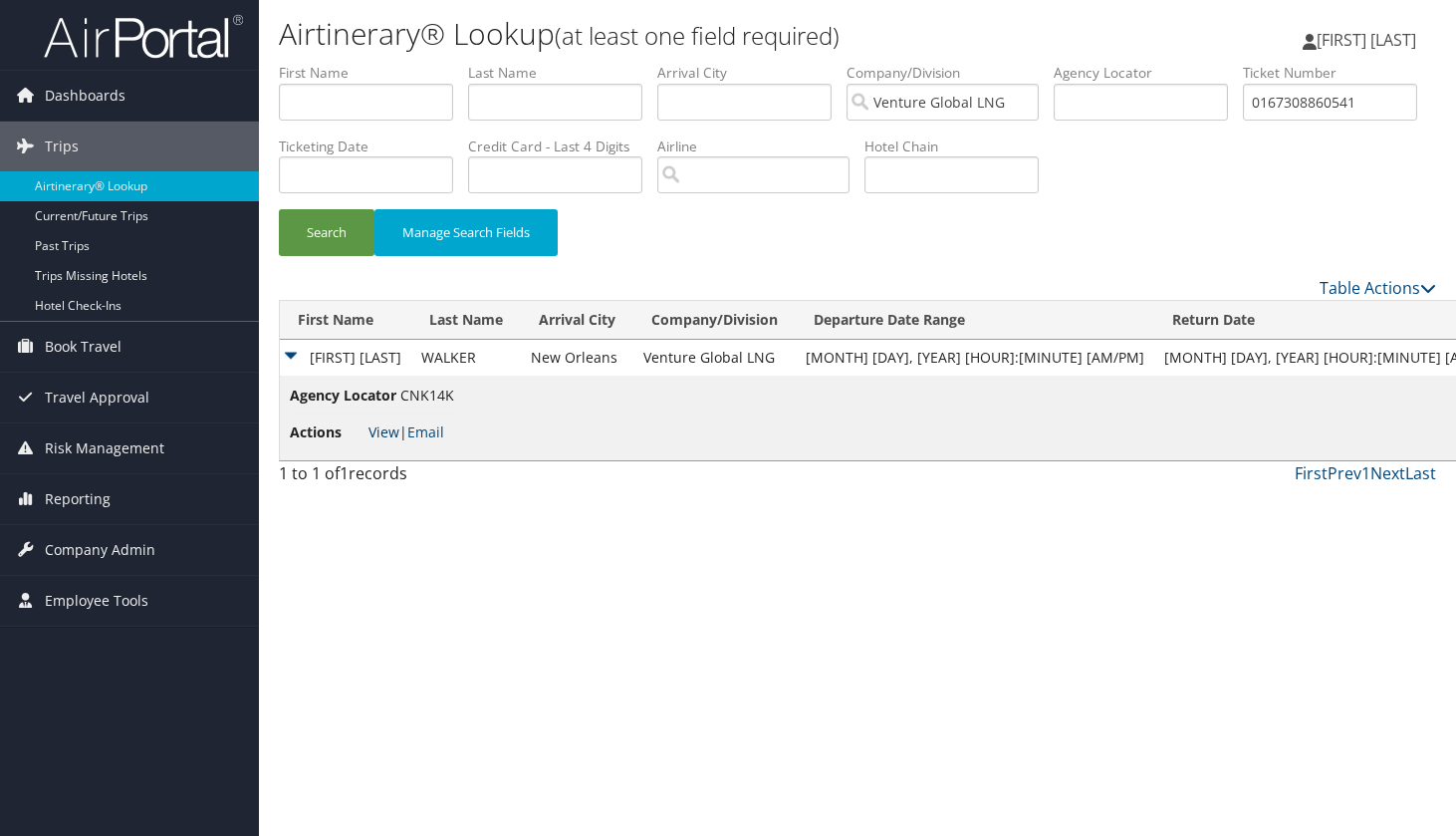 click on "View" at bounding box center [383, 431] 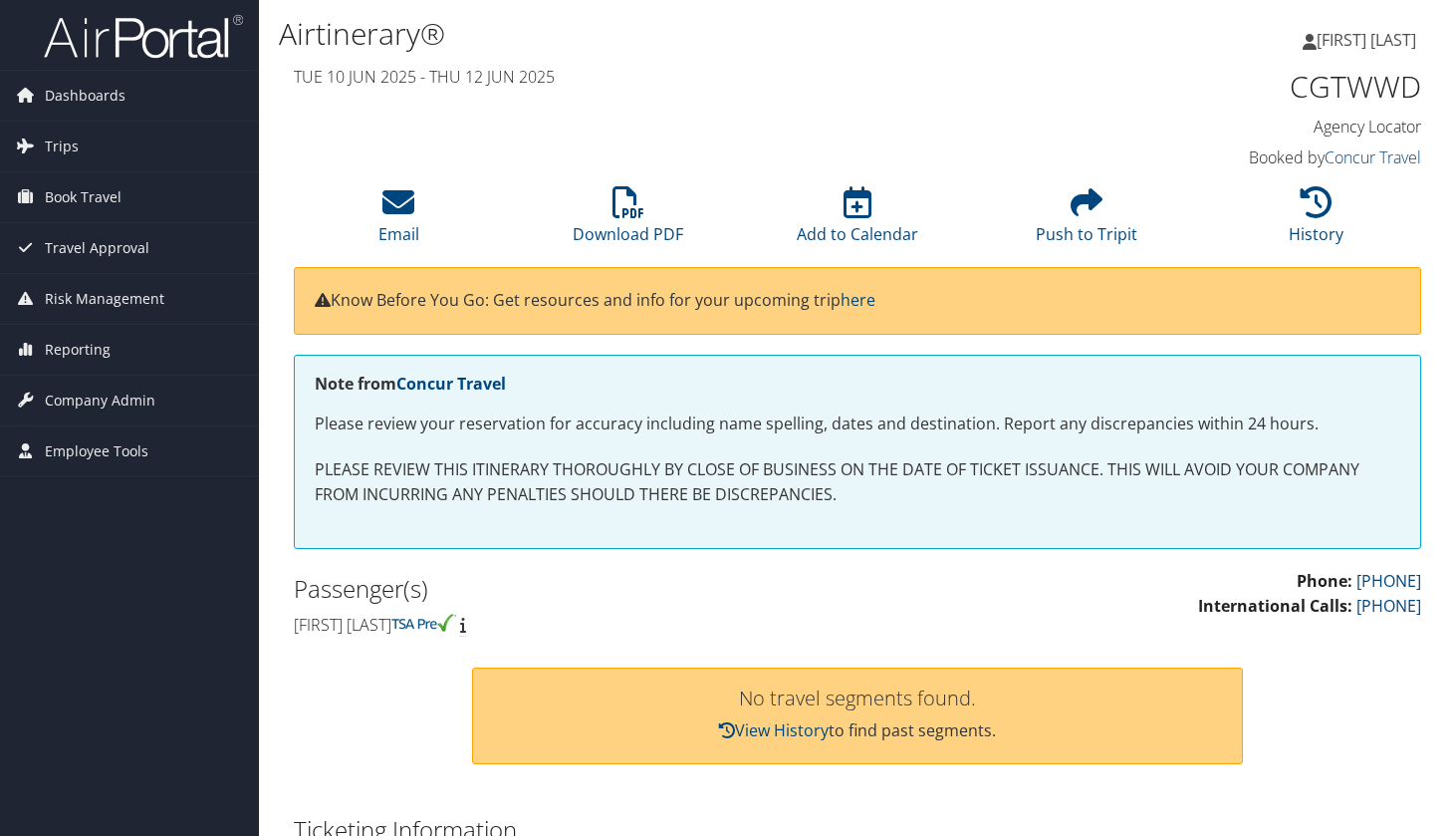 scroll, scrollTop: 0, scrollLeft: 0, axis: both 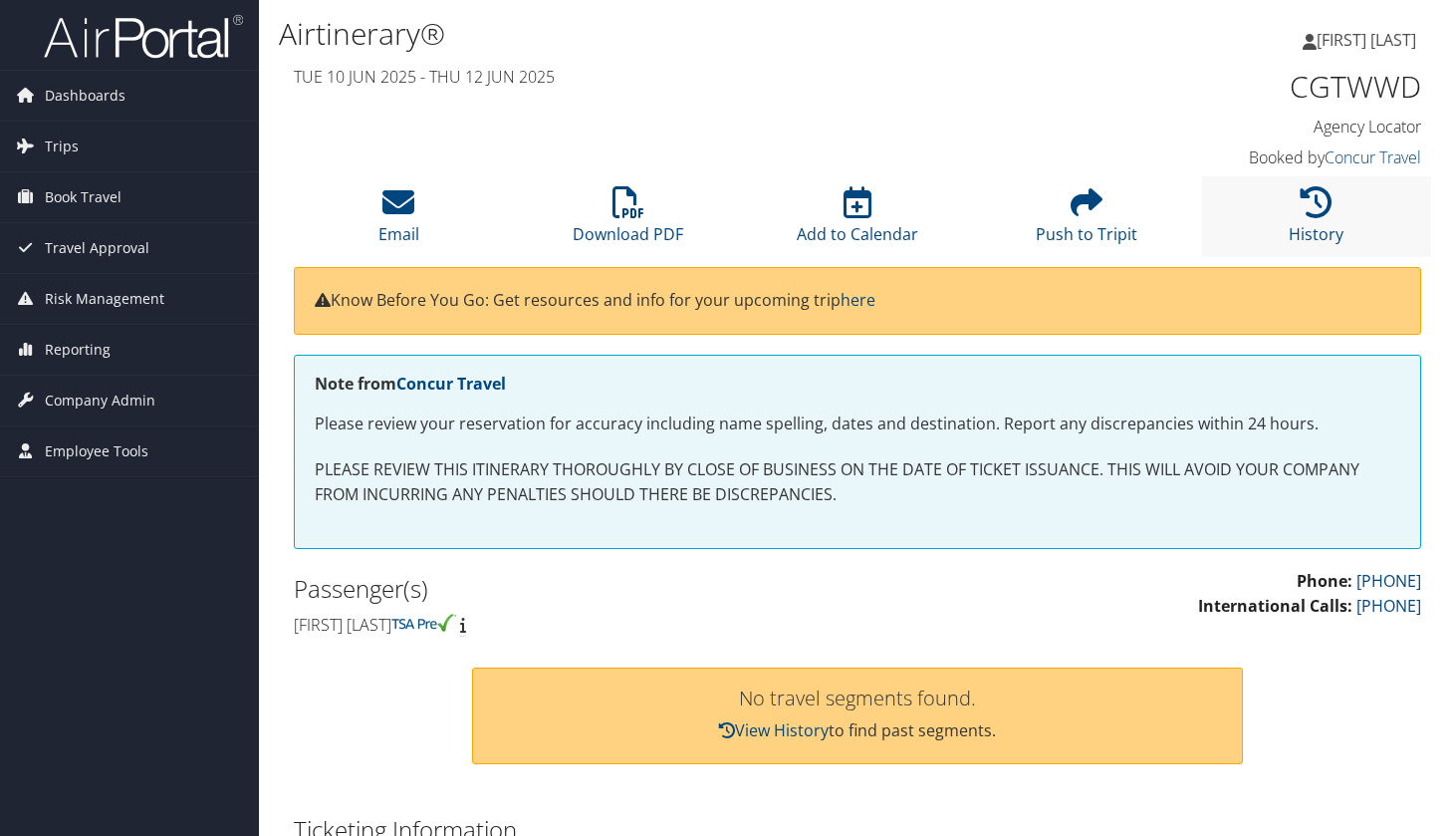 click on "History" at bounding box center (1317, 216) 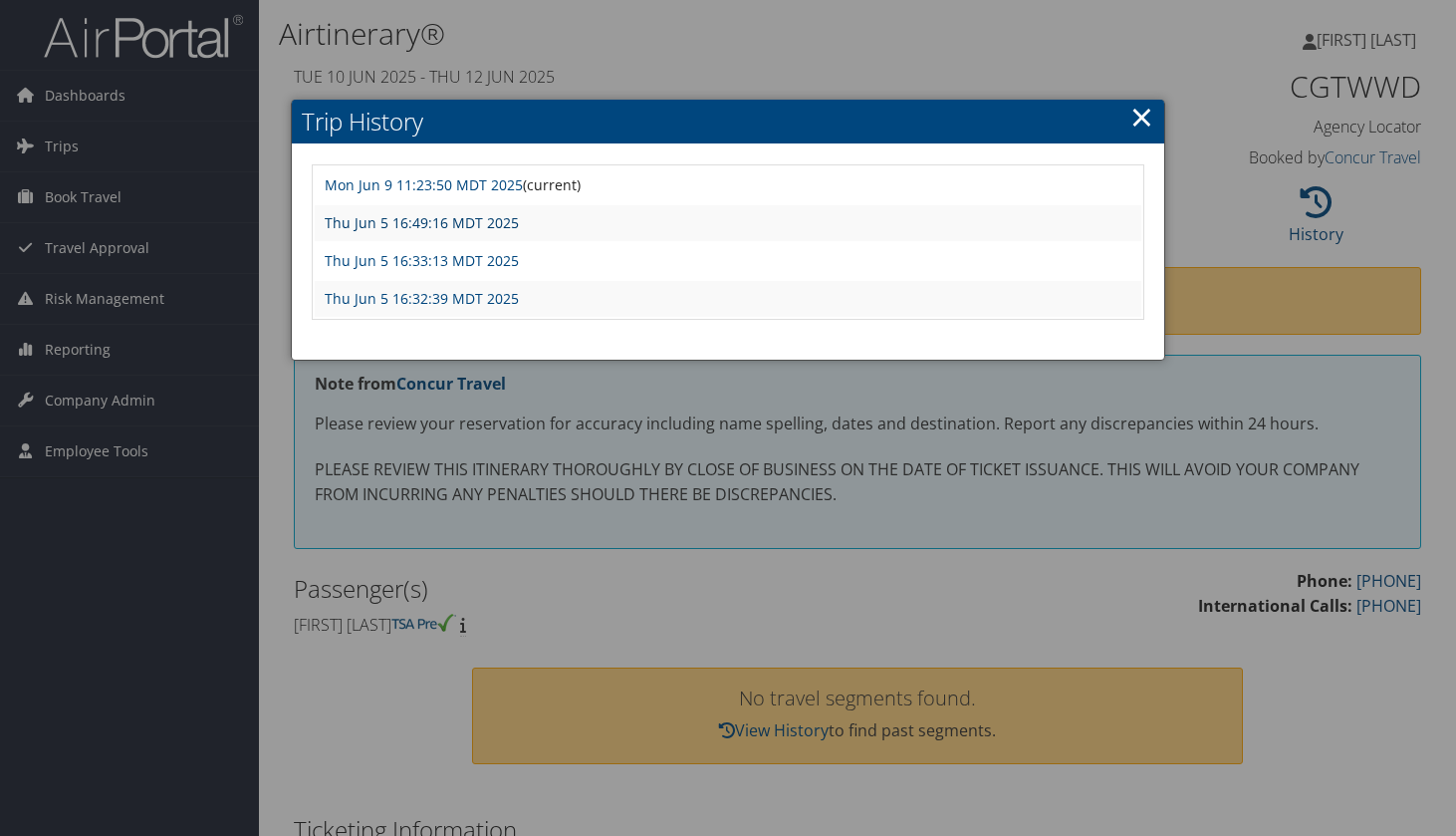 click on "Thu Jun 5 16:49:16 MDT 2025" at bounding box center (421, 222) 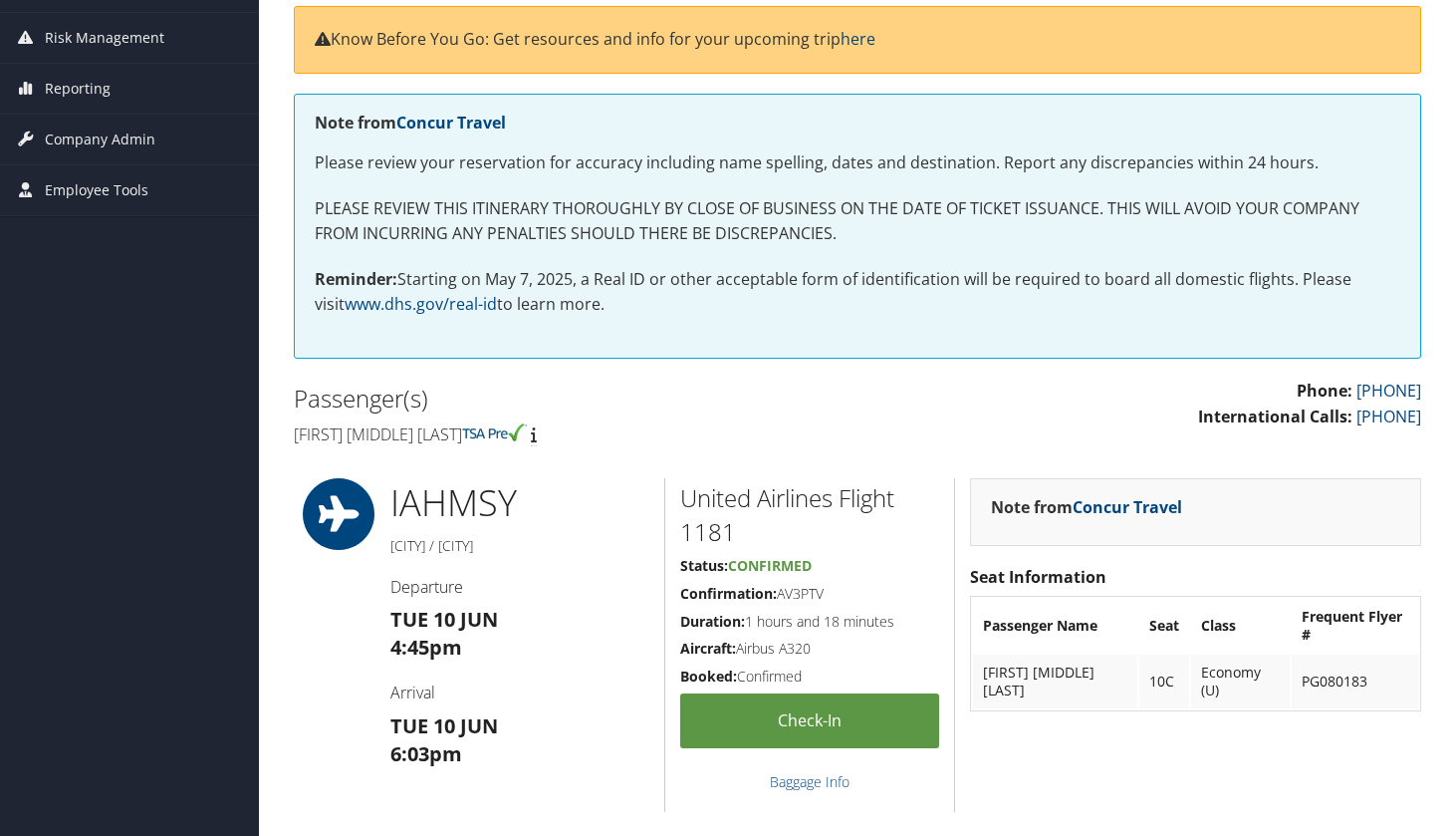 scroll, scrollTop: 0, scrollLeft: 0, axis: both 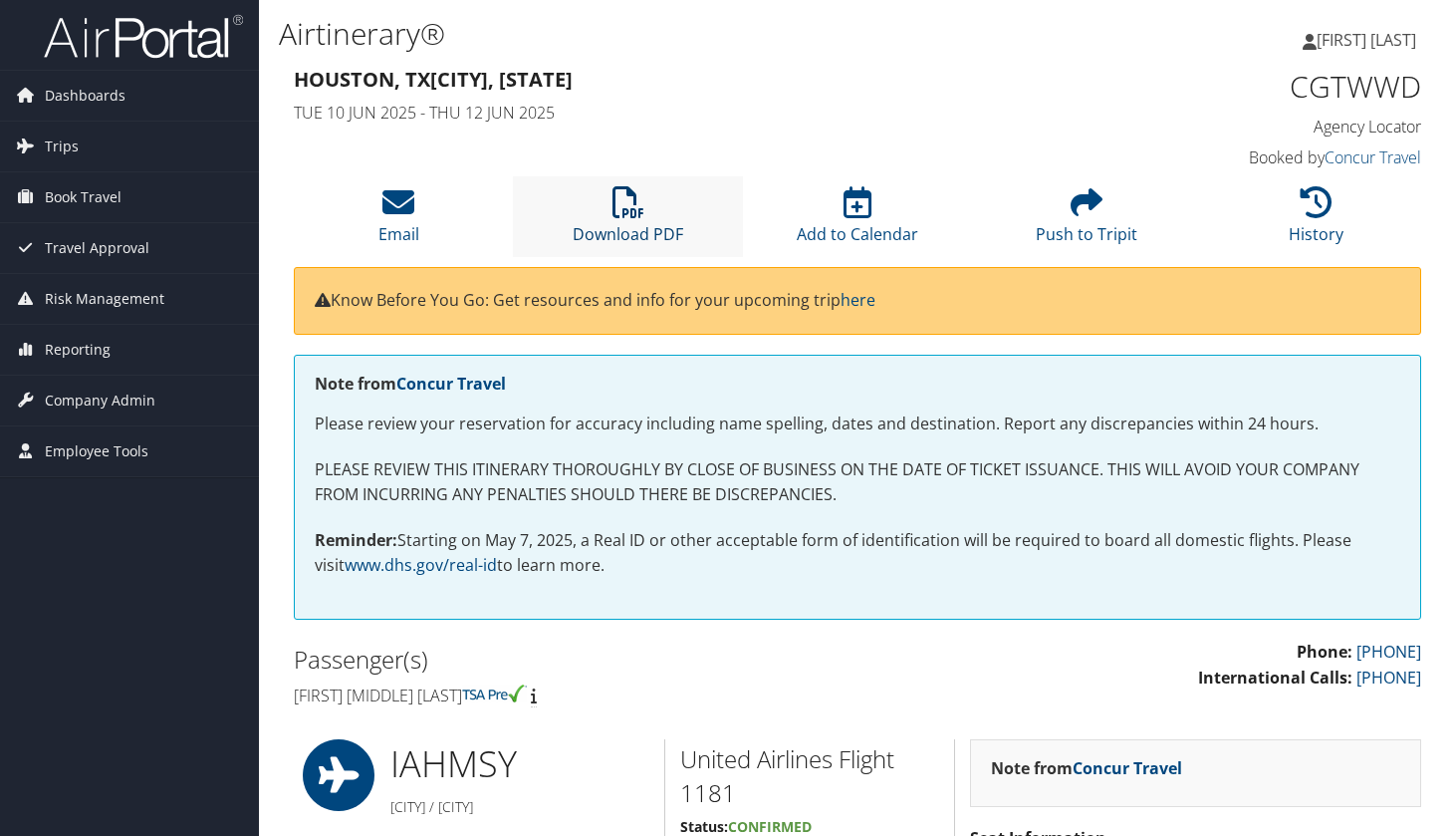 click at bounding box center (628, 202) 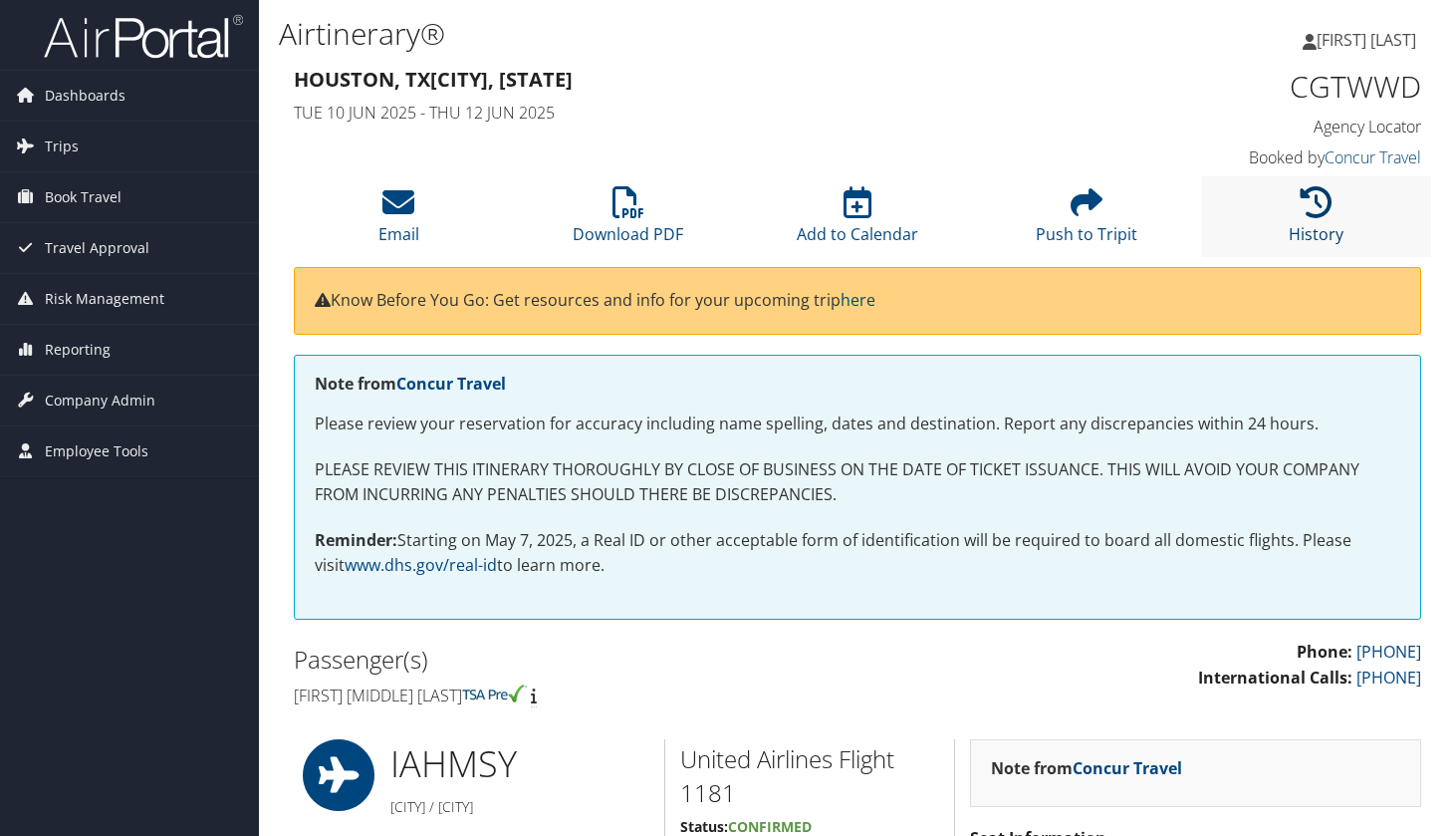 click at bounding box center (1317, 202) 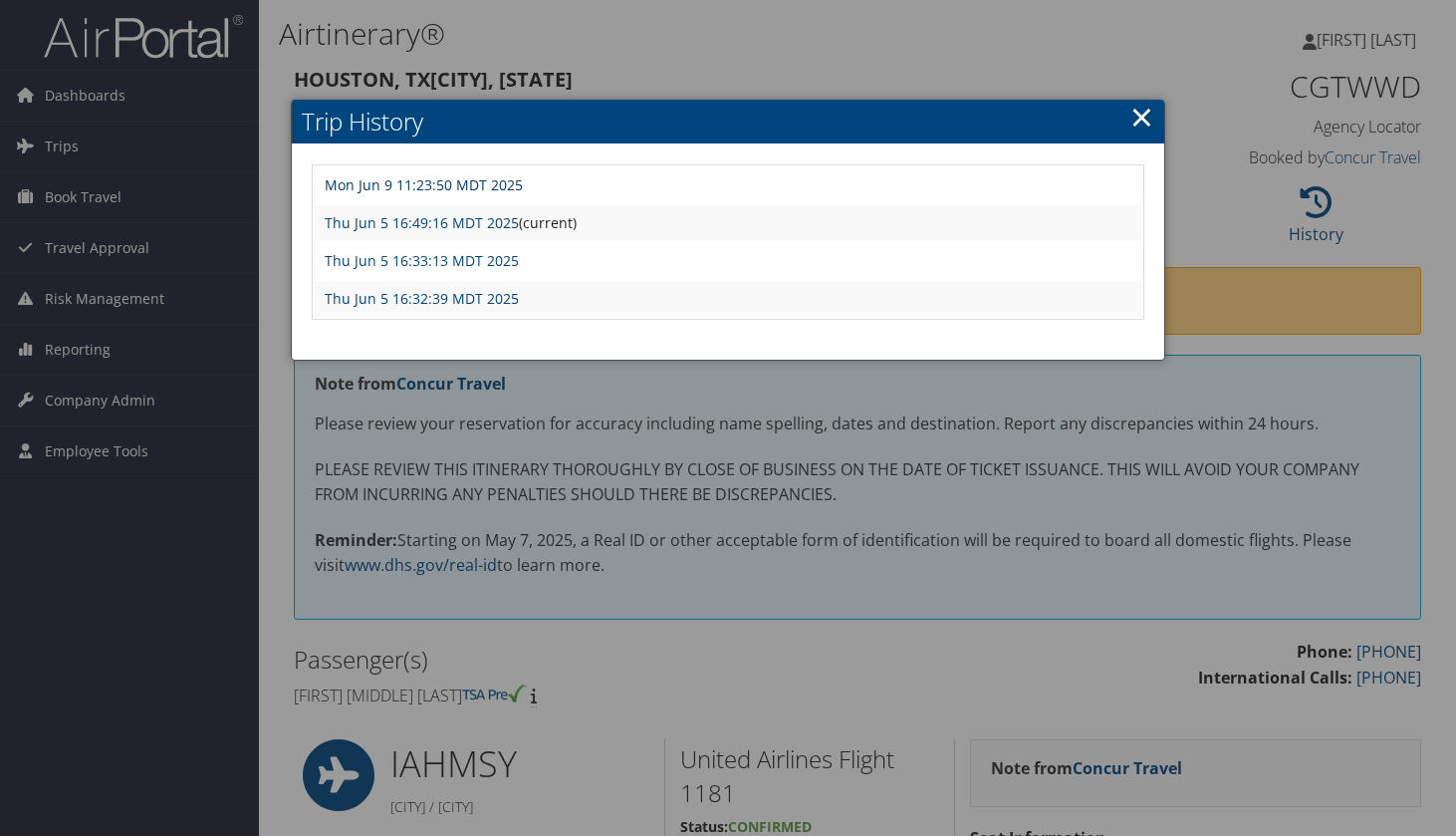 click on "Mon Jun 9 11:23:50 MDT 2025" at bounding box center [423, 184] 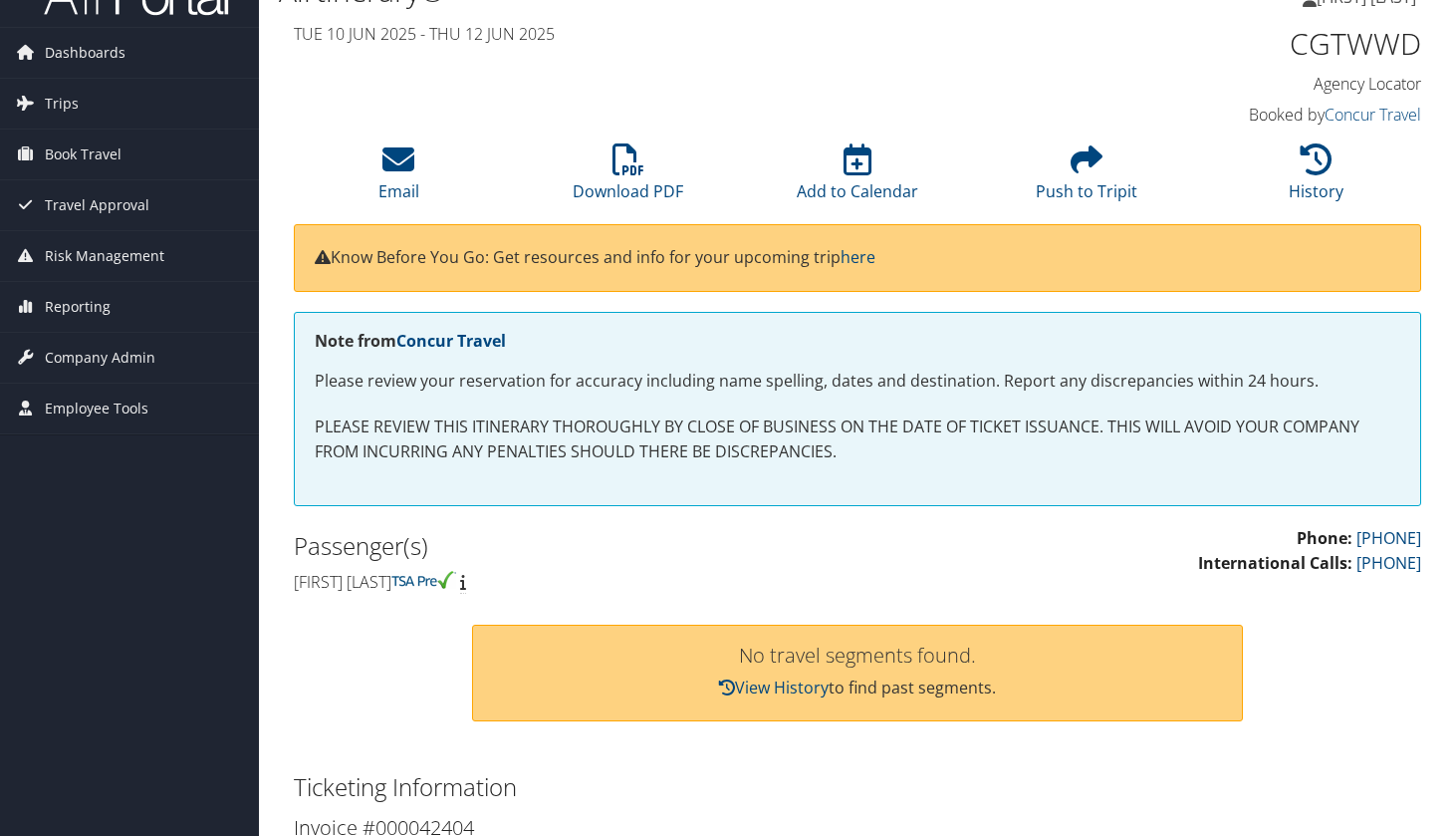 scroll, scrollTop: 37, scrollLeft: 0, axis: vertical 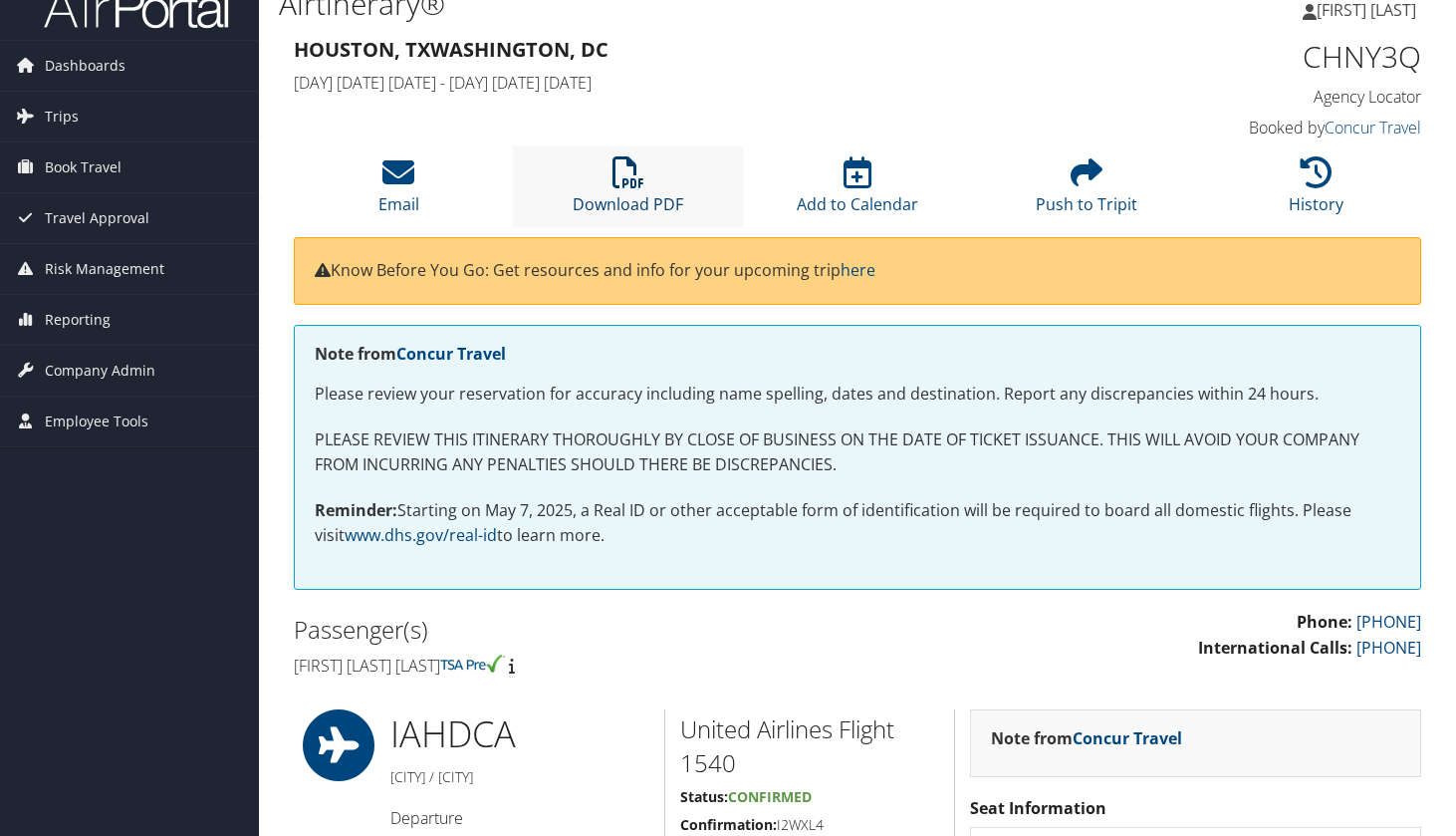click at bounding box center [628, 172] 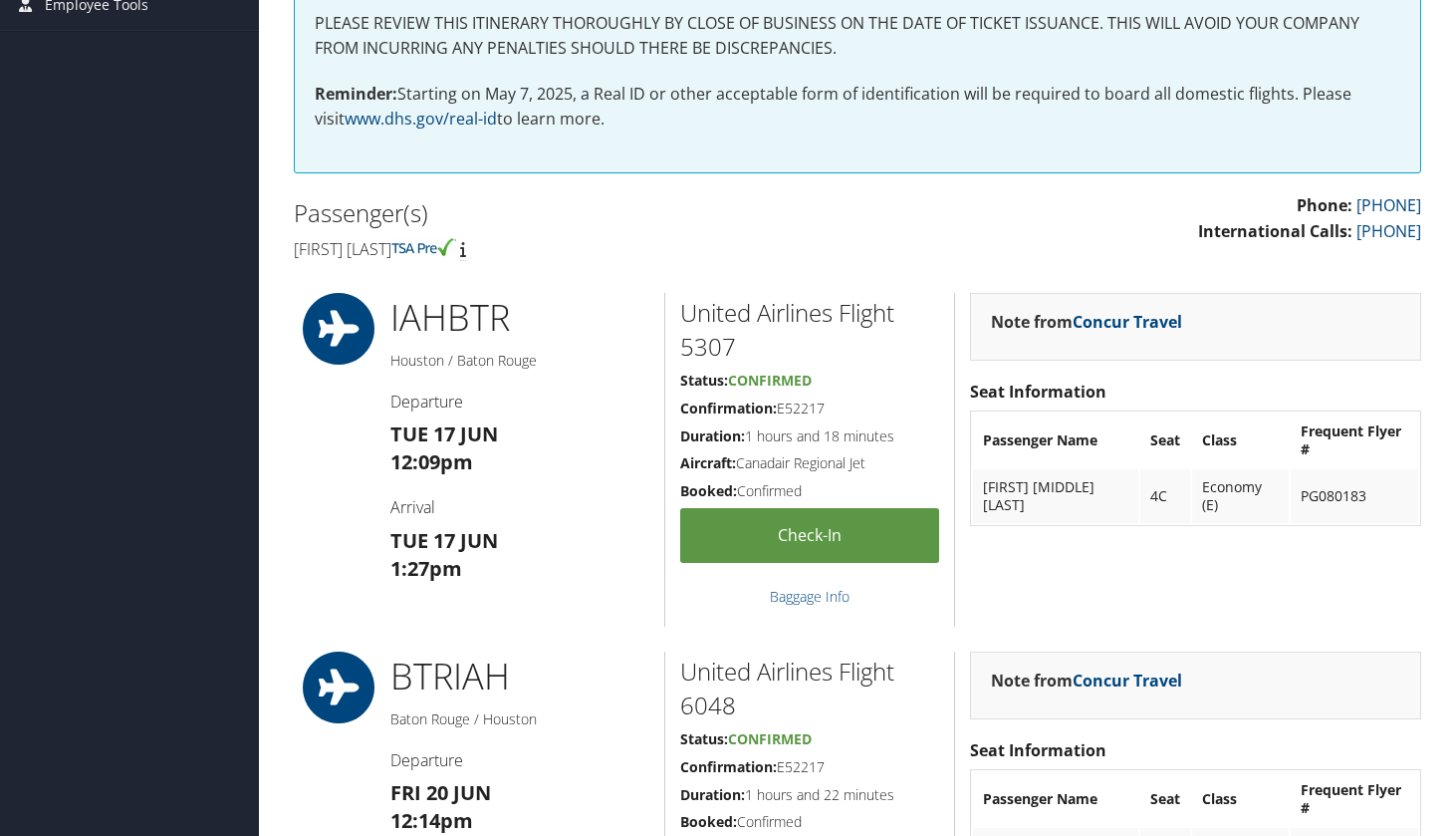 scroll, scrollTop: 0, scrollLeft: 0, axis: both 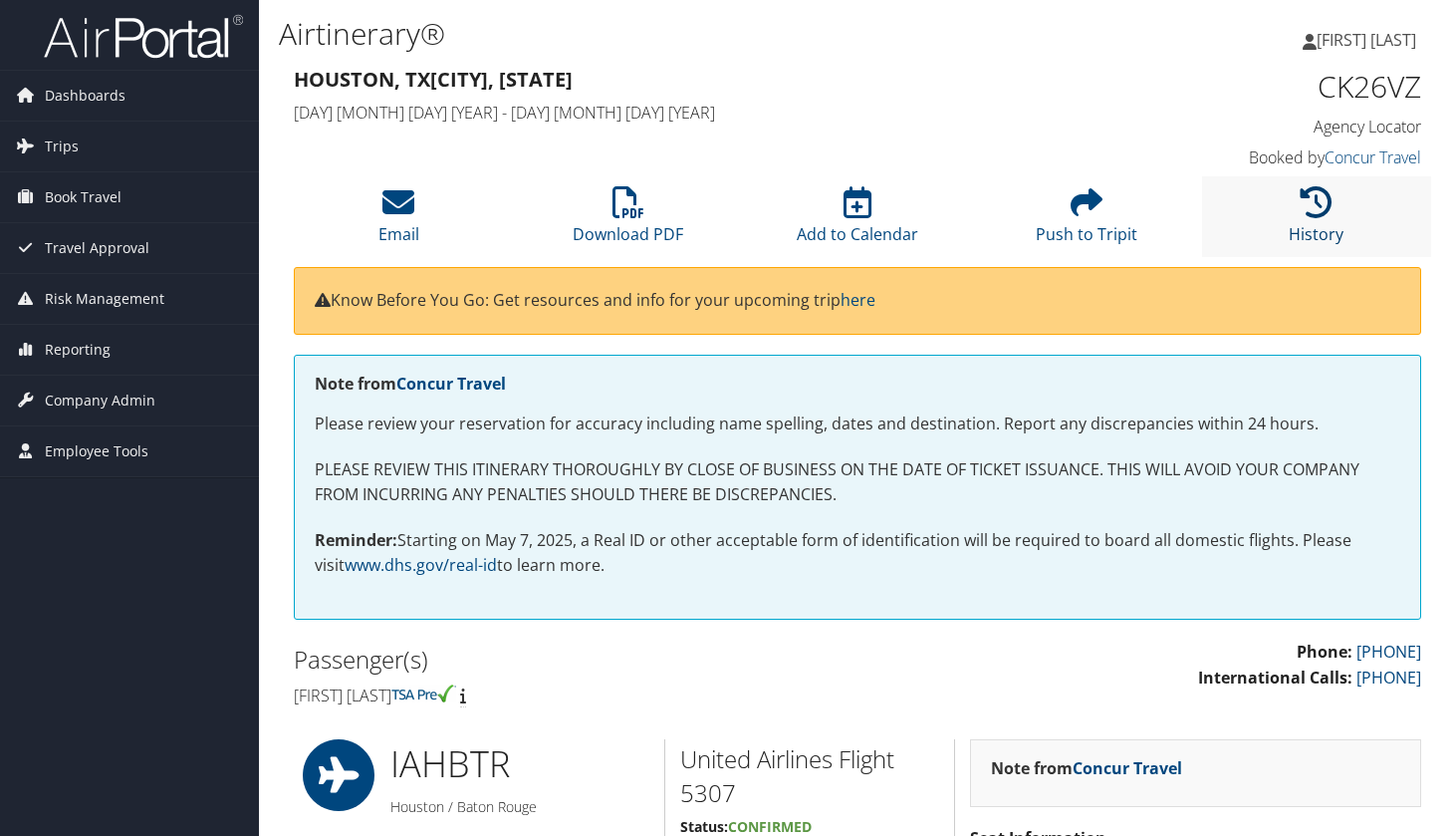 click on "History" at bounding box center (1316, 221) 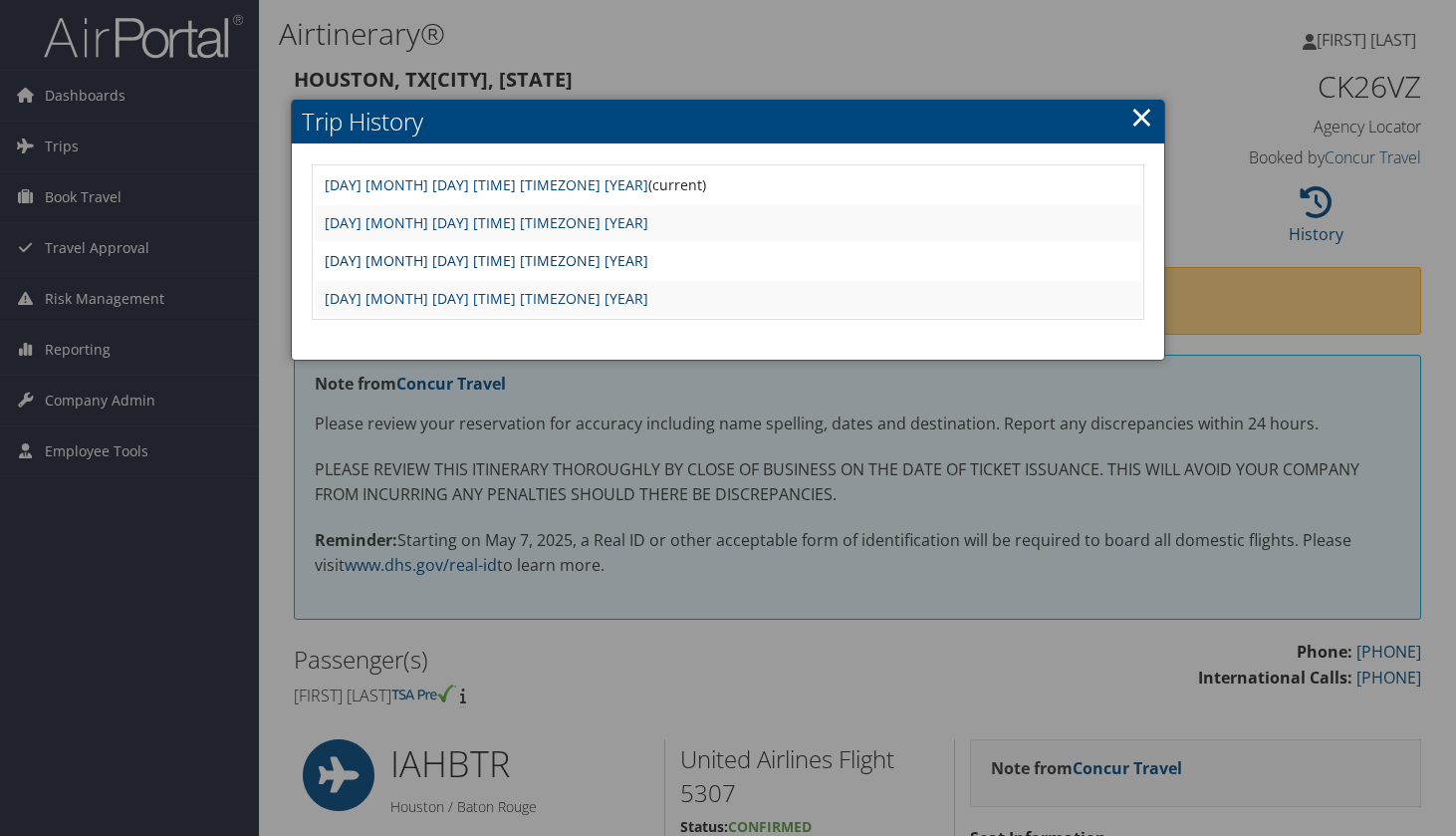 click on "Fri Jun 13 16:47:05 MDT 2025" at bounding box center (486, 260) 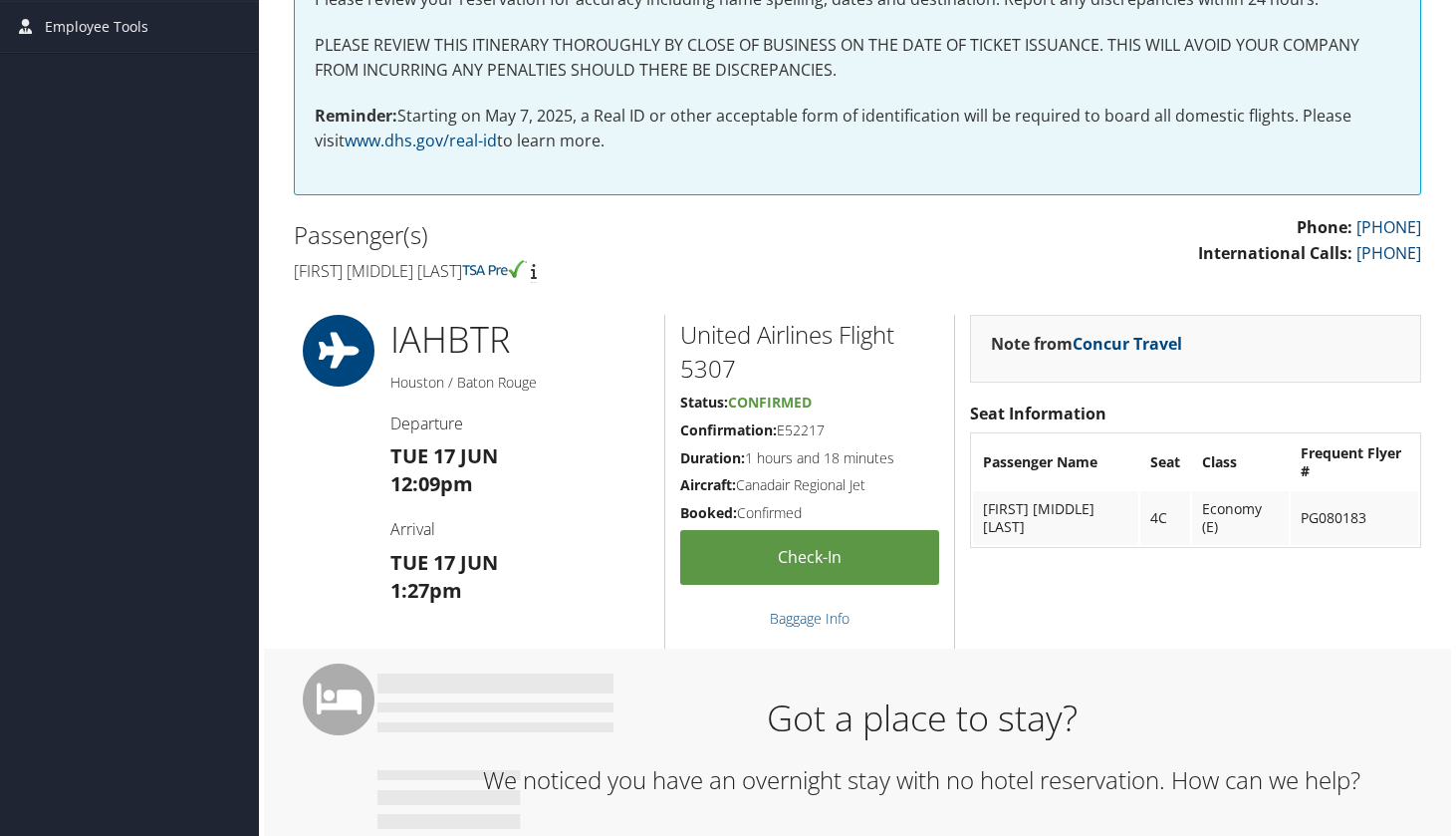 scroll, scrollTop: 0, scrollLeft: 0, axis: both 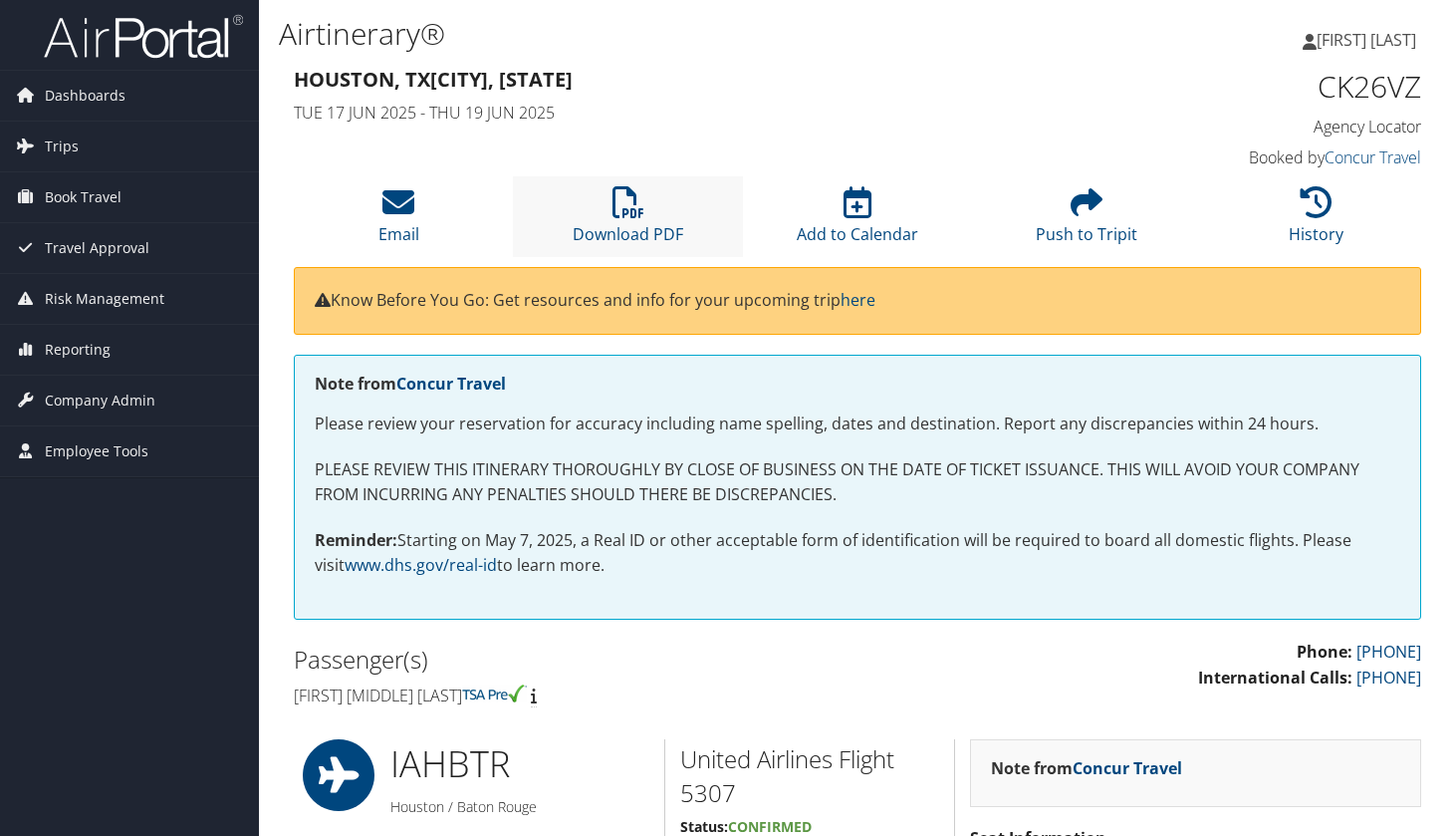 click on "Download PDF" at bounding box center [627, 216] 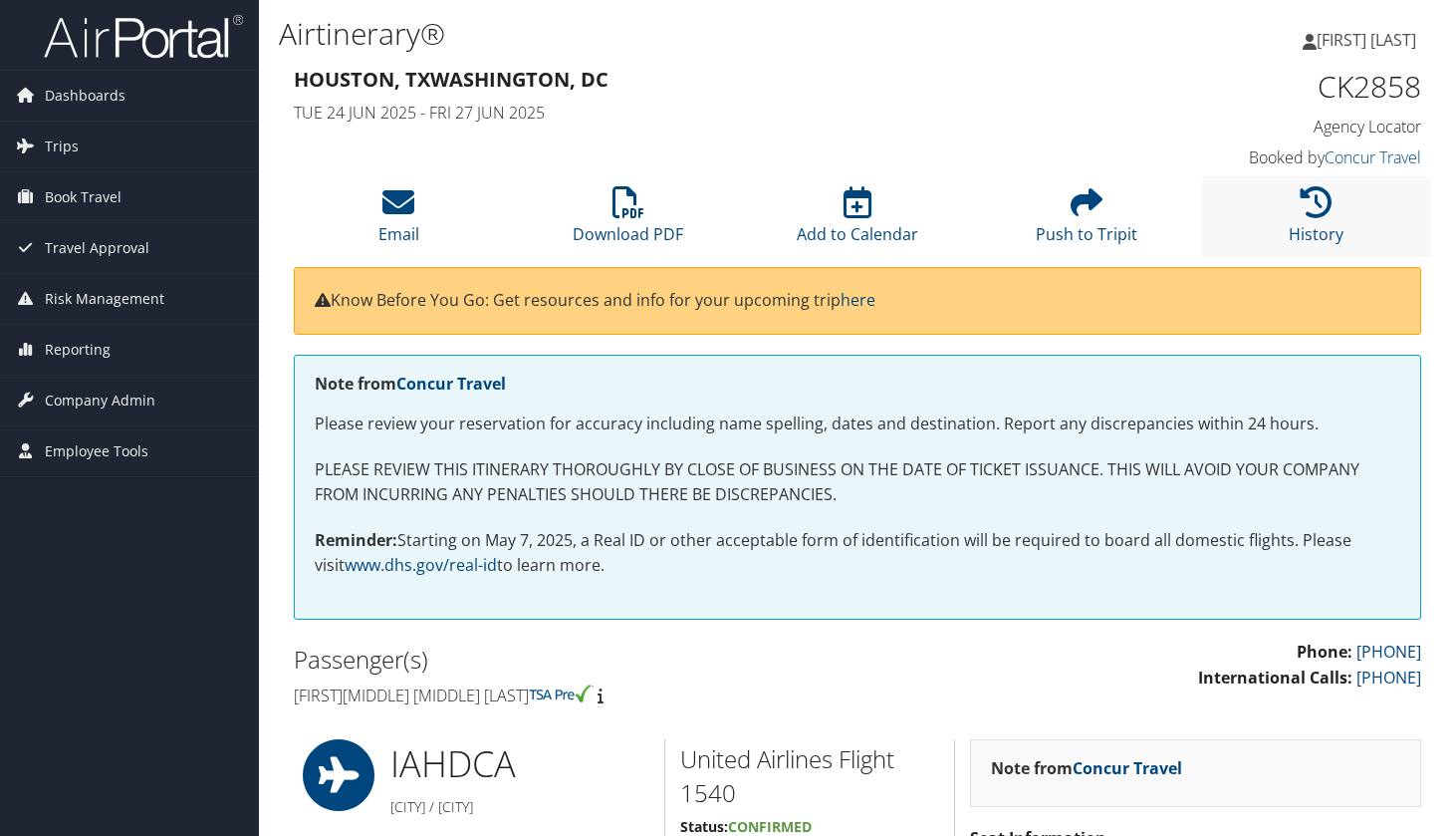 scroll, scrollTop: 0, scrollLeft: 0, axis: both 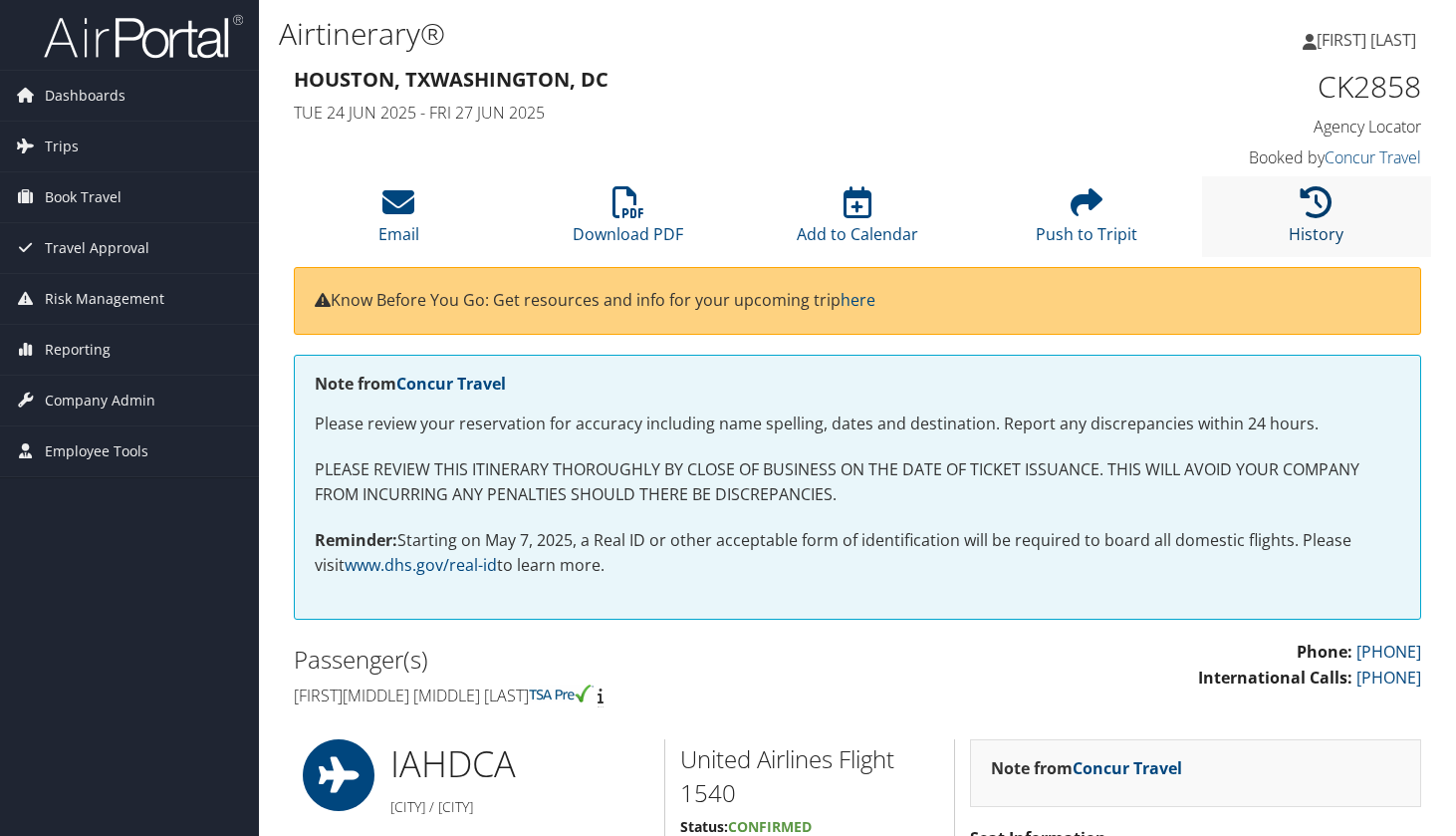 click at bounding box center (1317, 202) 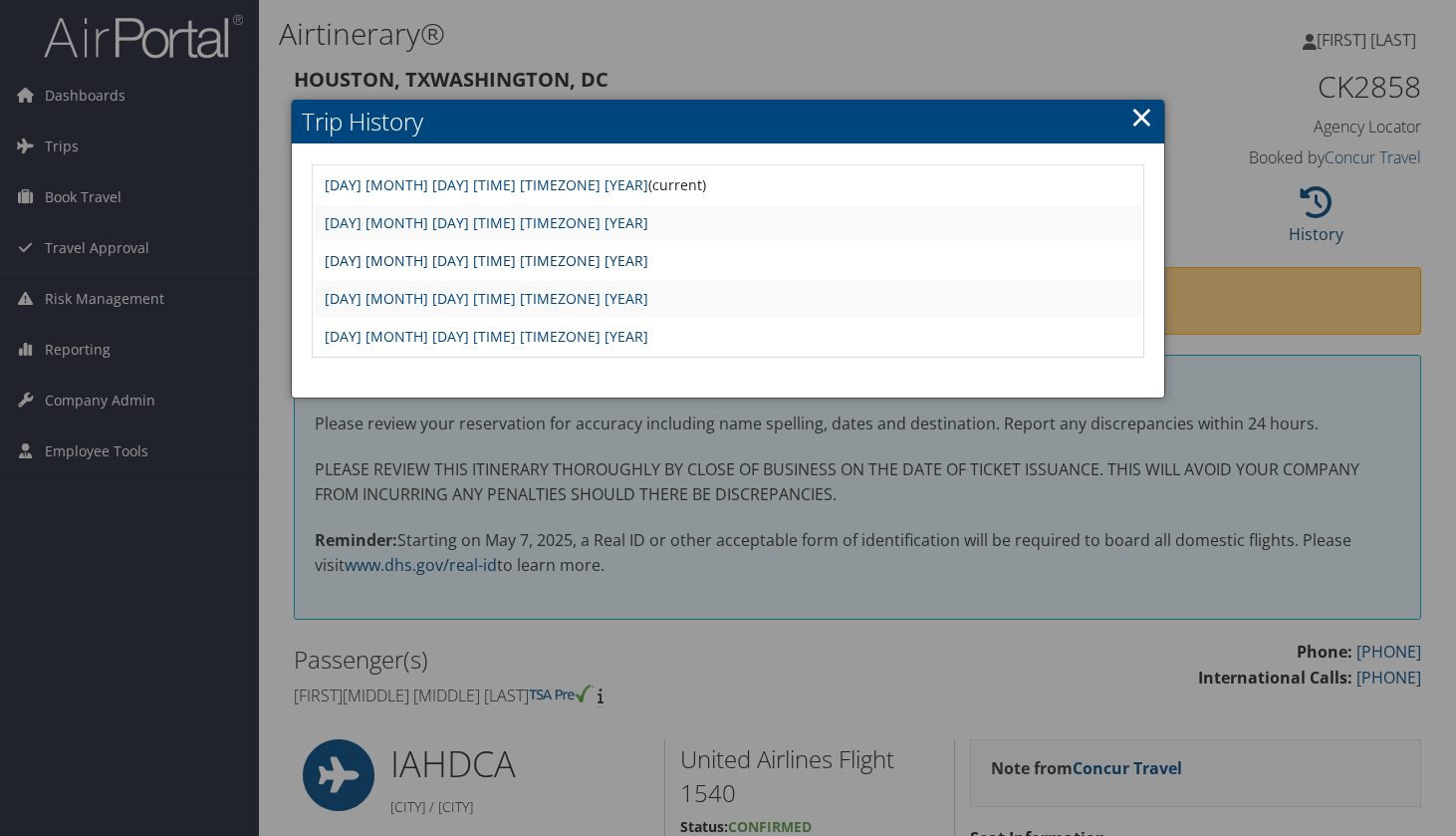 click on "Fri Jun 13 17:01:52 MDT 2025" at bounding box center [486, 260] 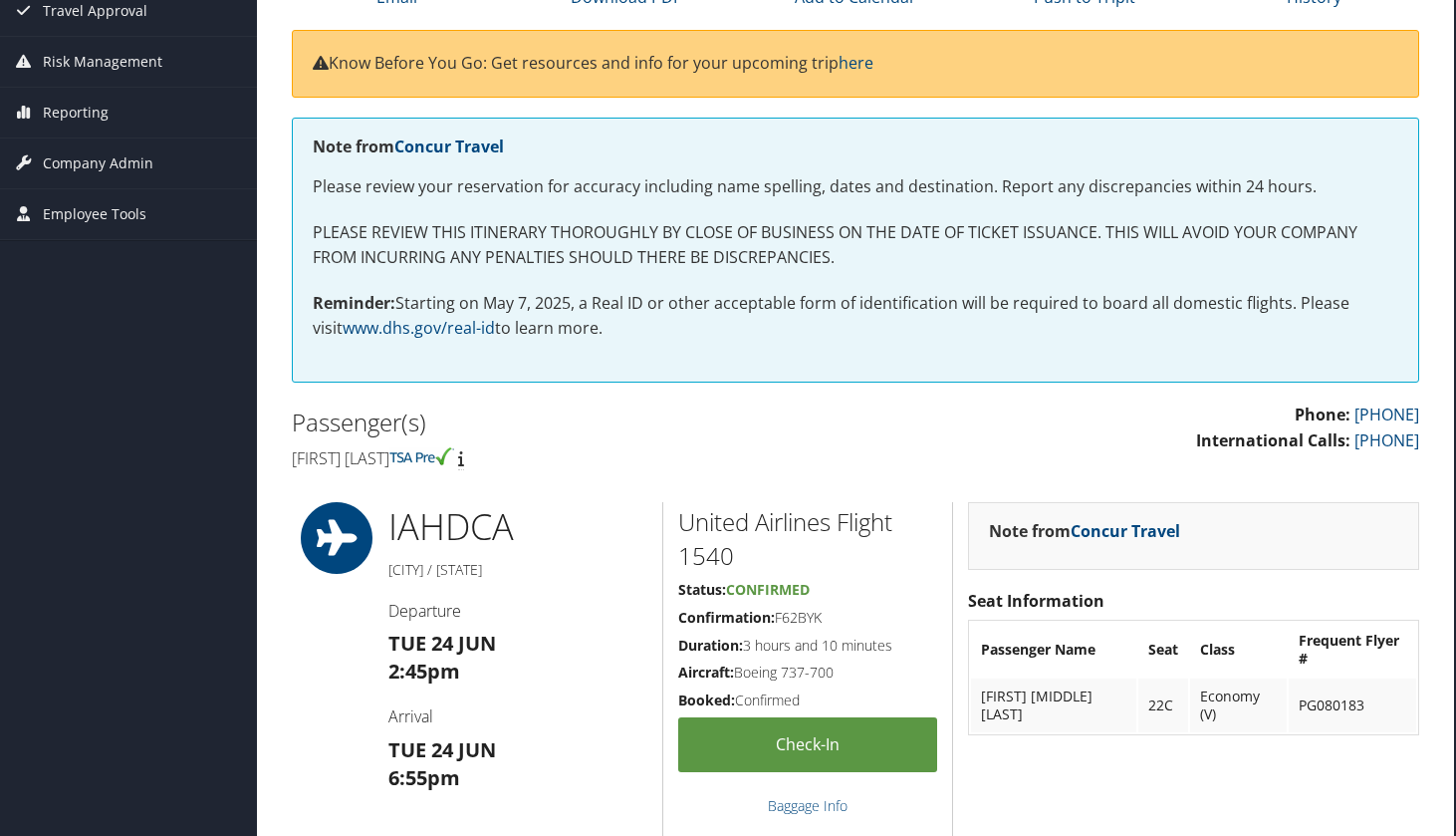 scroll, scrollTop: 0, scrollLeft: 2, axis: horizontal 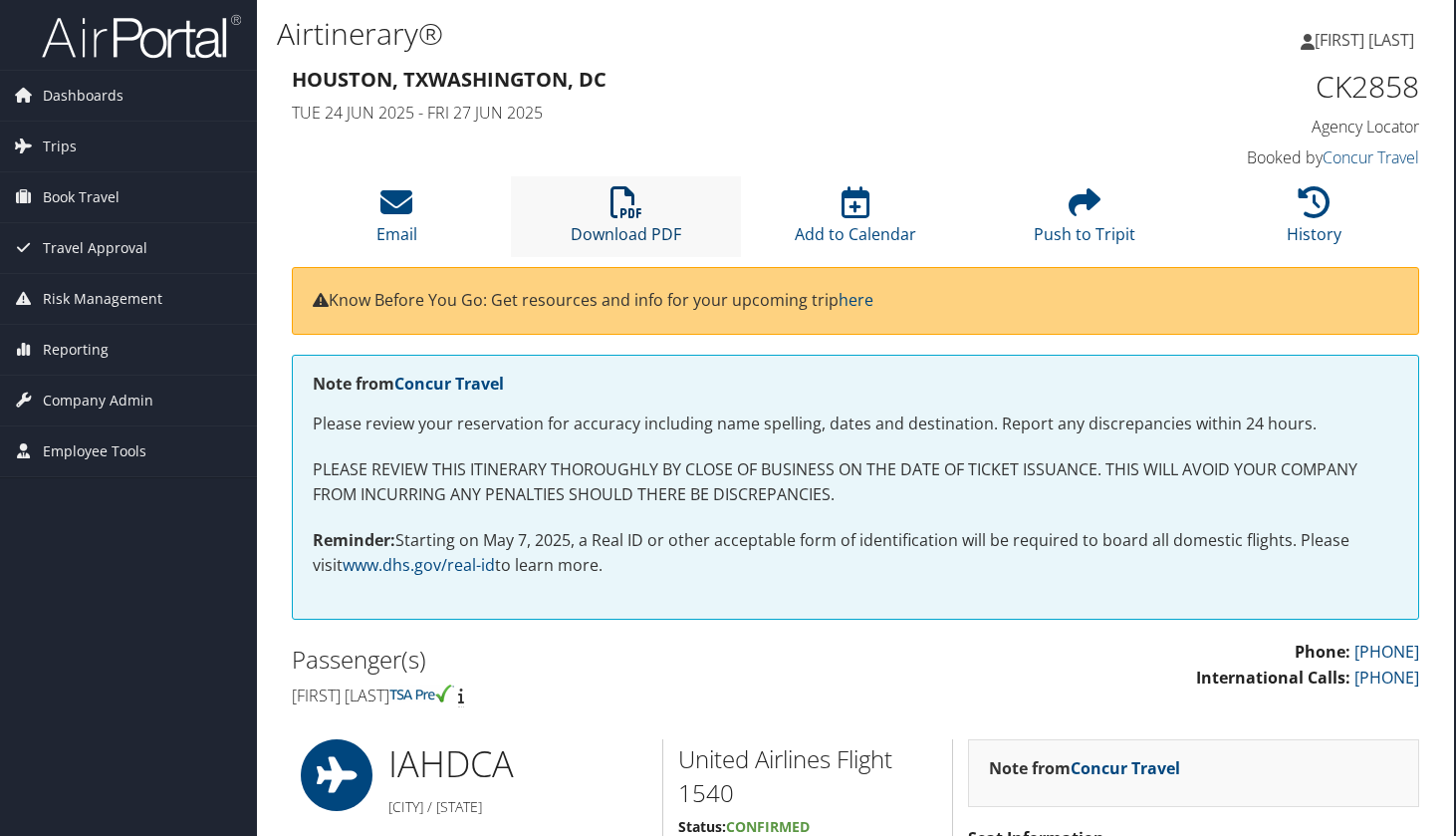 click at bounding box center (626, 202) 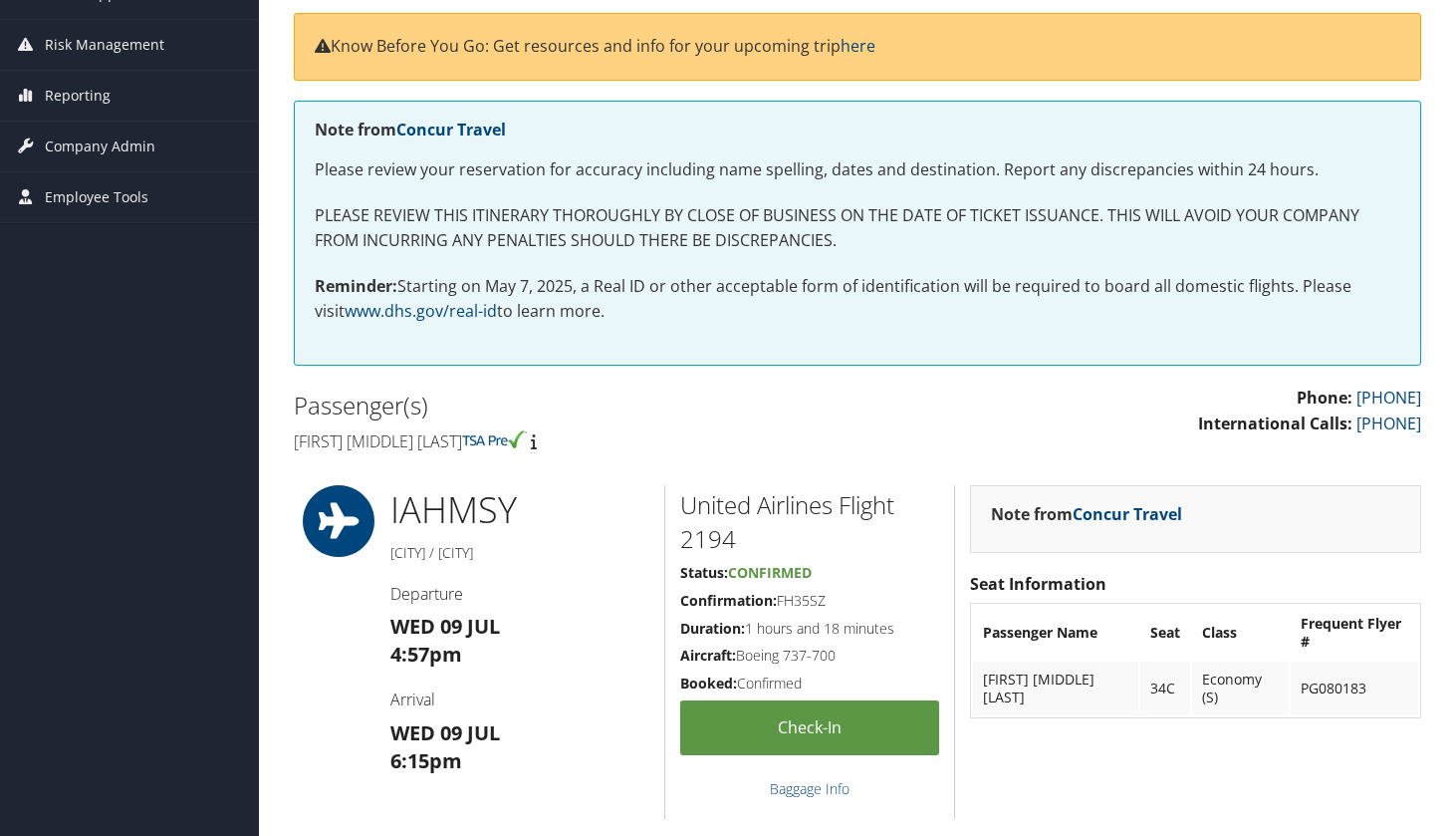 scroll, scrollTop: 0, scrollLeft: 0, axis: both 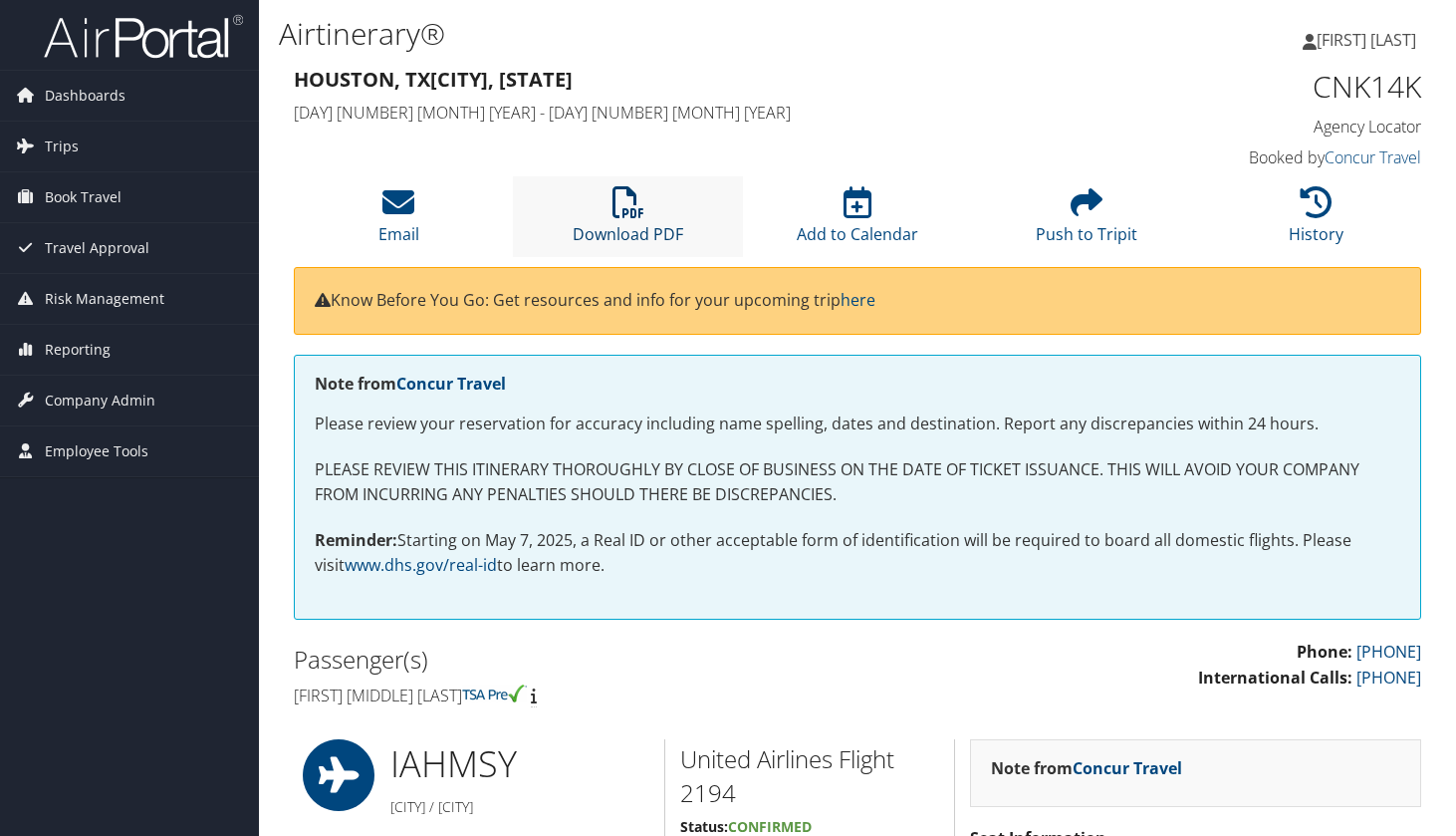 click at bounding box center [628, 202] 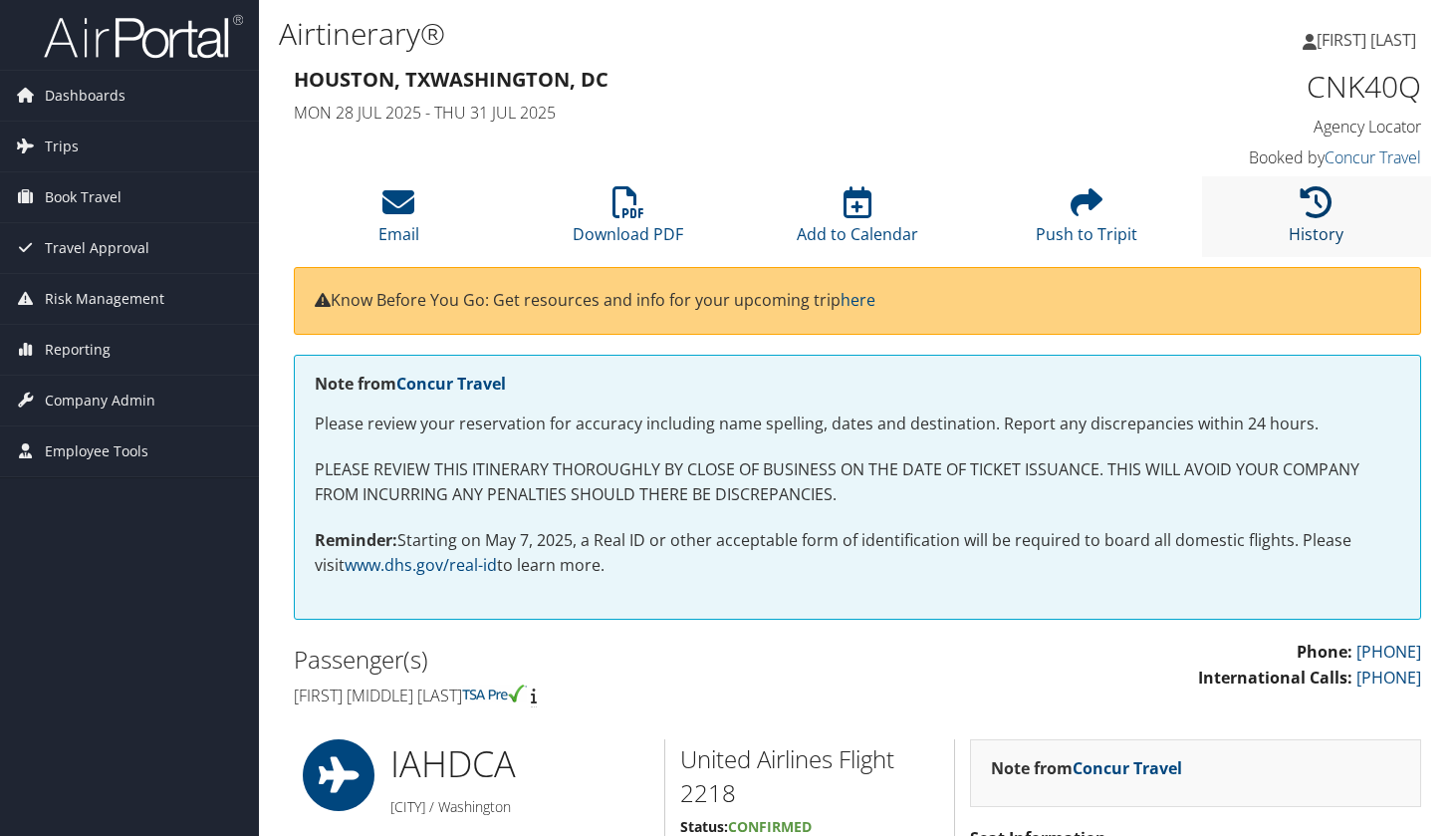 scroll, scrollTop: 0, scrollLeft: 0, axis: both 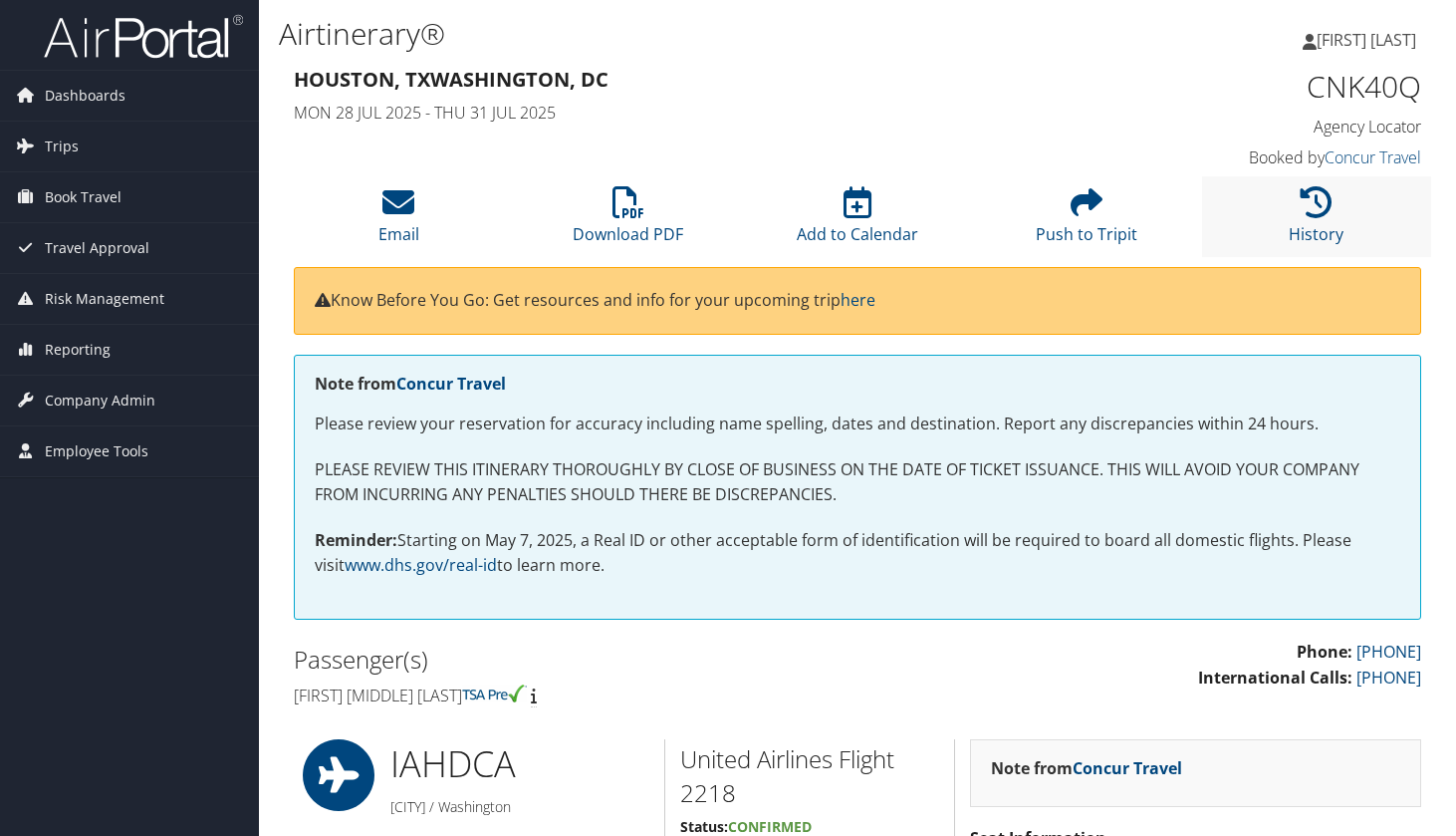 click on "History" at bounding box center (1317, 216) 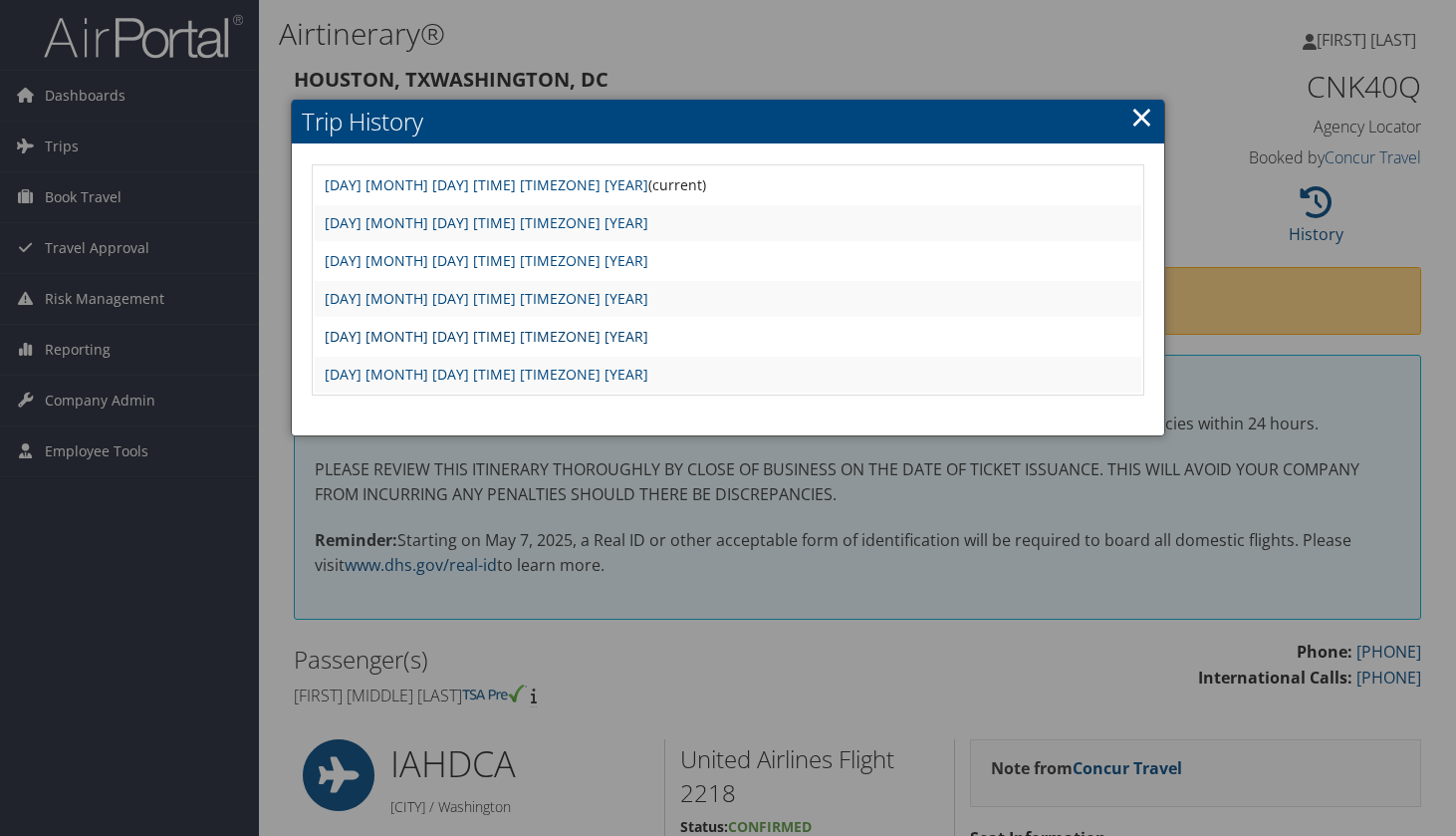 click on "Thu Jun 26 08:03:04 MDT 2025" at bounding box center (486, 336) 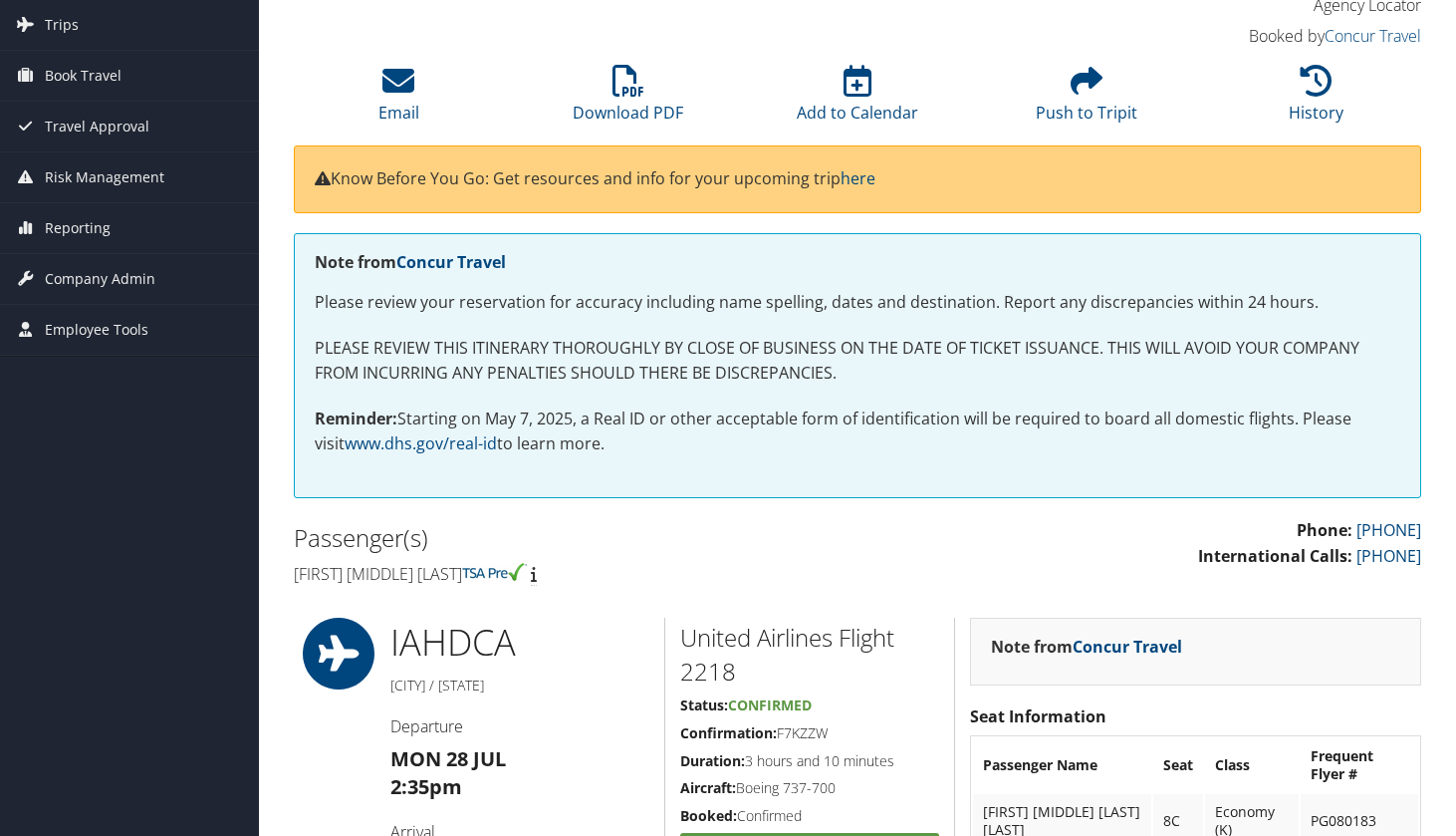 scroll, scrollTop: 0, scrollLeft: 0, axis: both 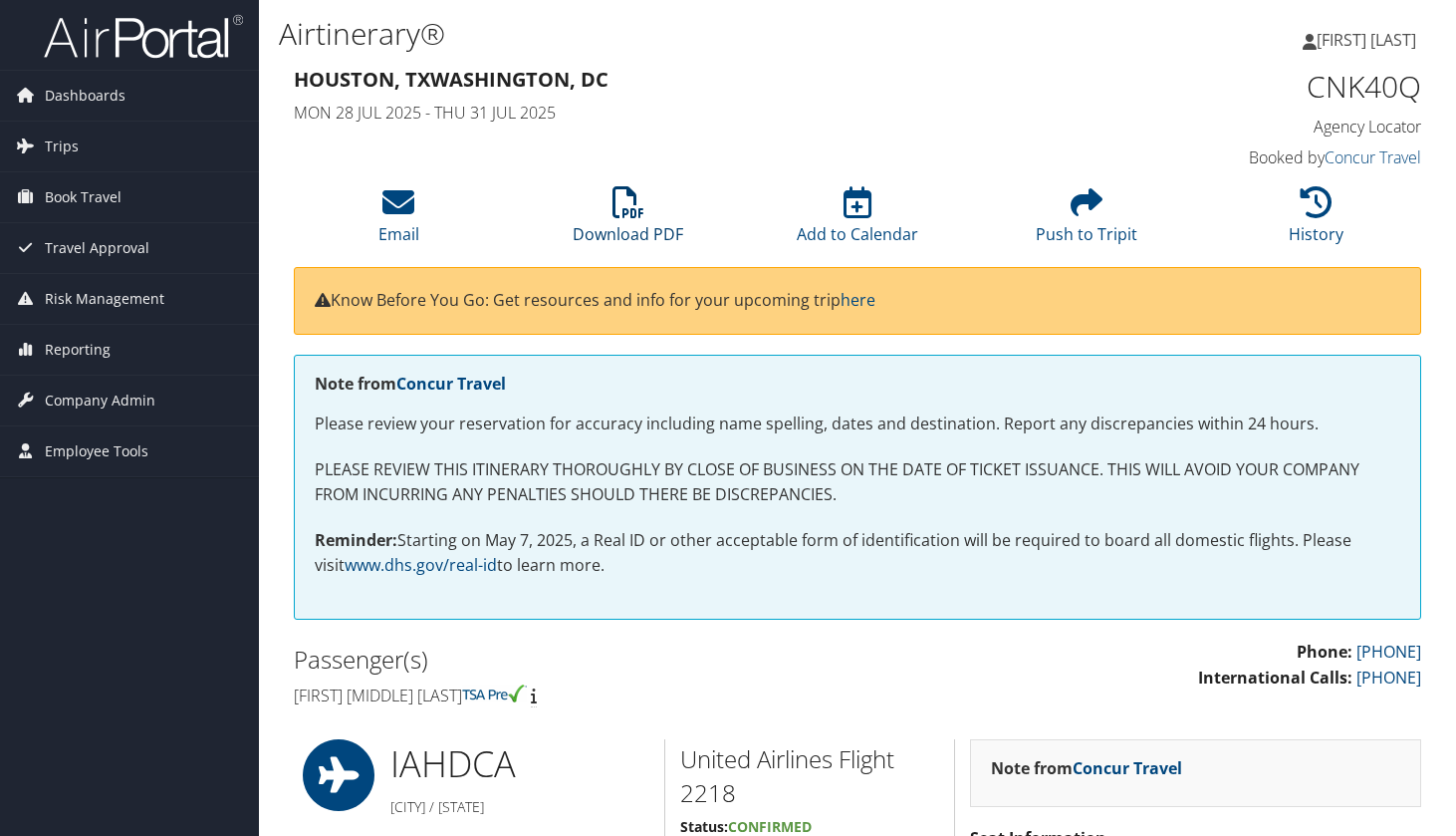 drag, startPoint x: 628, startPoint y: 195, endPoint x: 672, endPoint y: 33, distance: 167.869 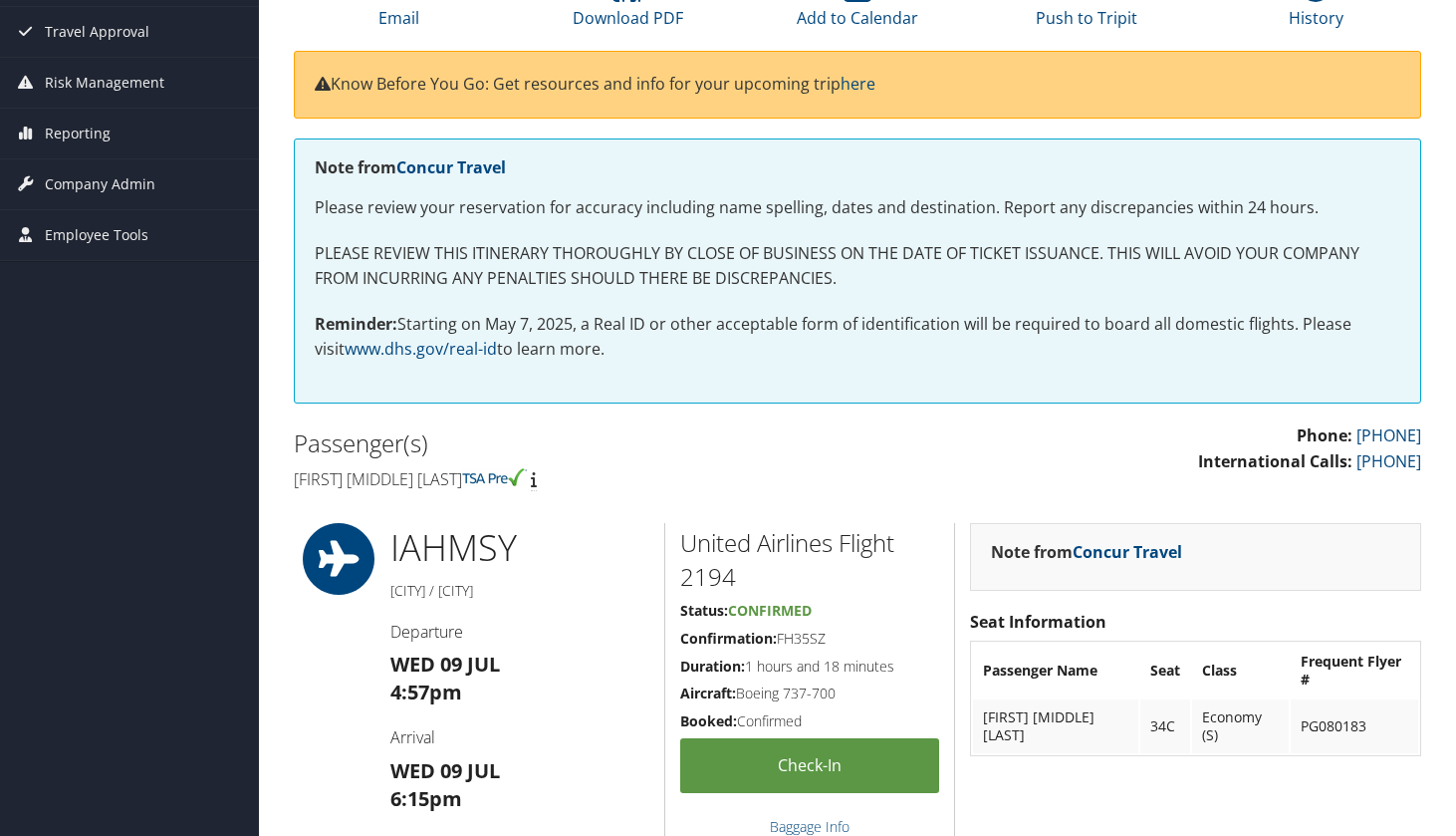 scroll, scrollTop: 0, scrollLeft: 0, axis: both 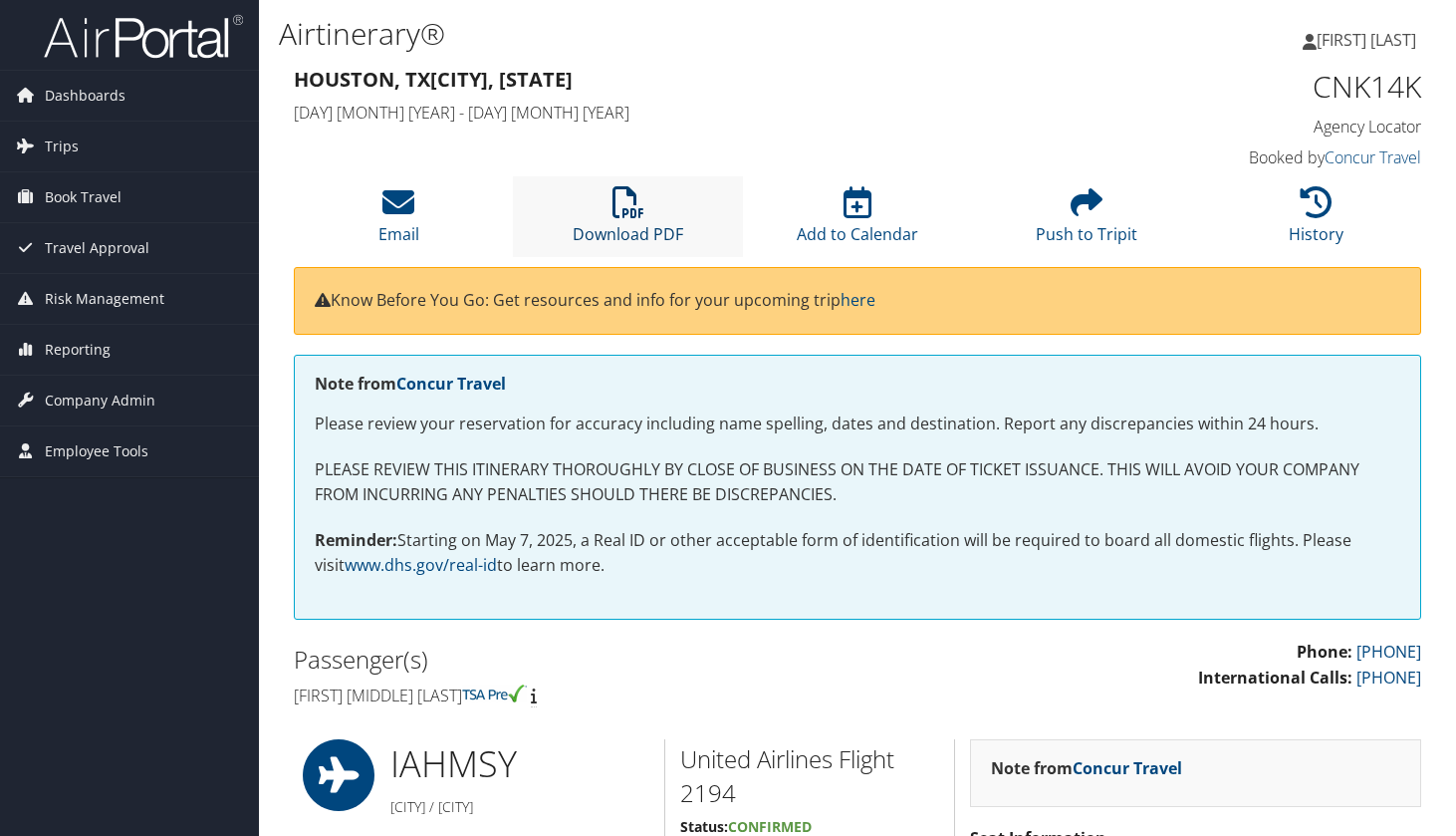 click at bounding box center (628, 202) 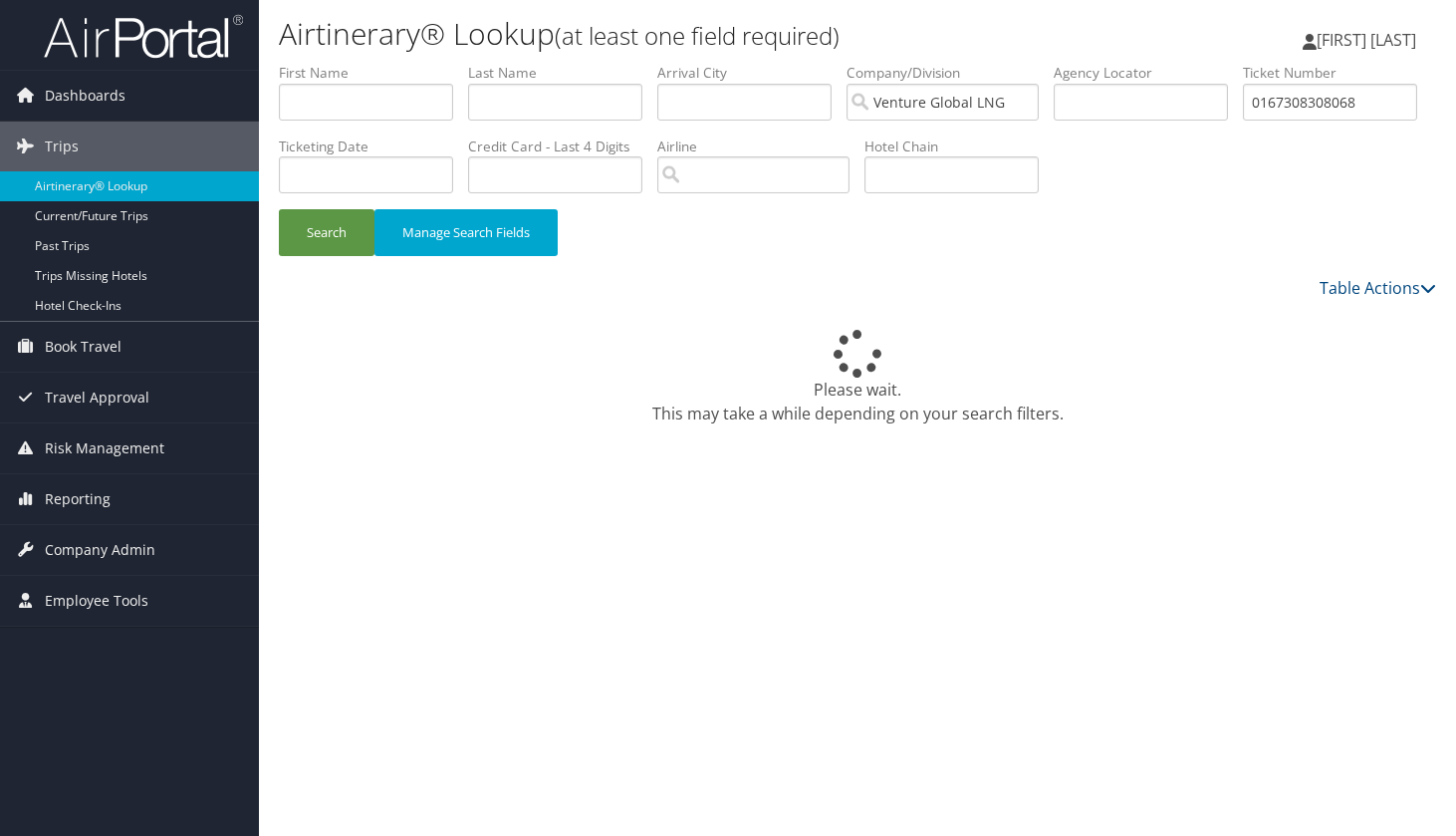scroll, scrollTop: 0, scrollLeft: 0, axis: both 